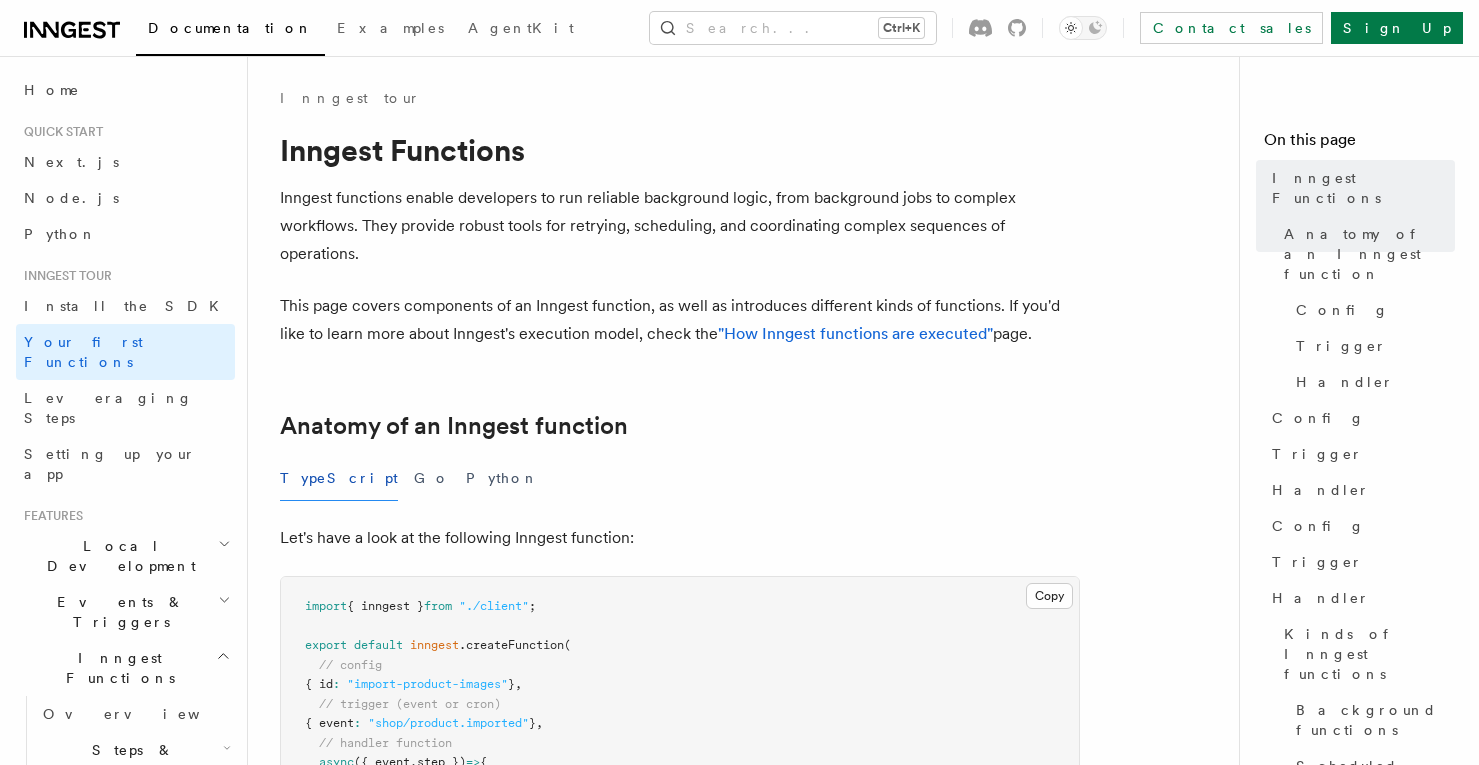 scroll, scrollTop: 0, scrollLeft: 0, axis: both 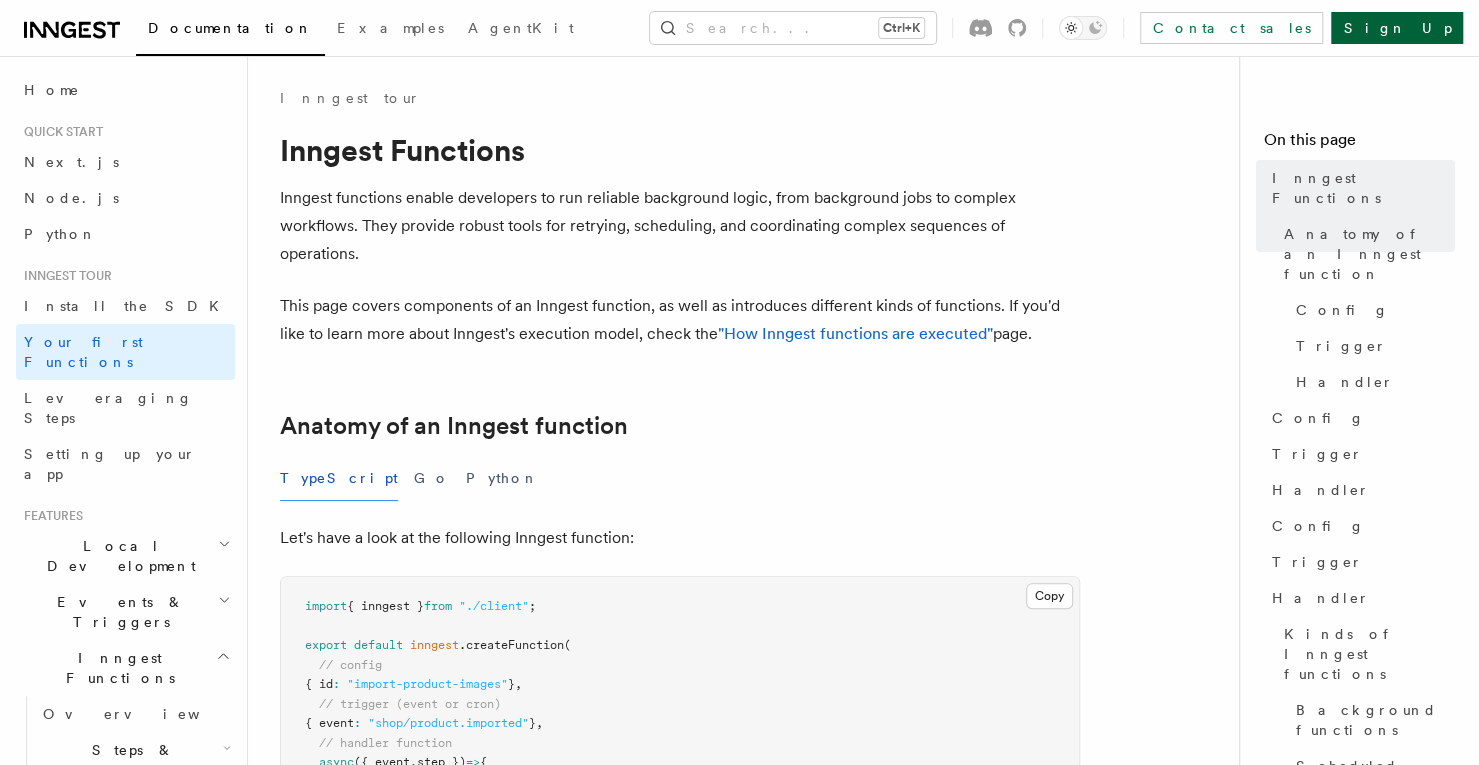 click on "Sign Up" at bounding box center [1397, 28] 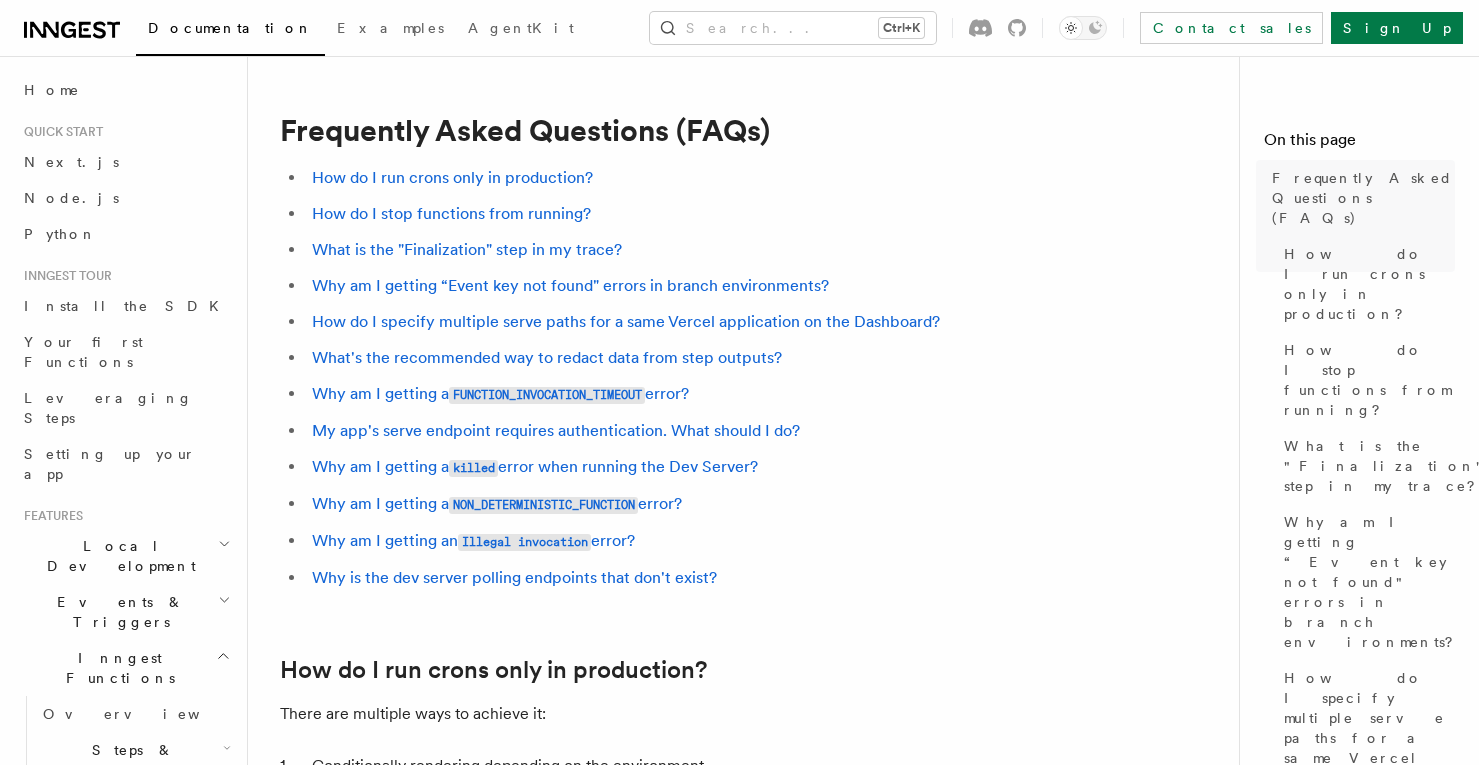 scroll, scrollTop: 0, scrollLeft: 0, axis: both 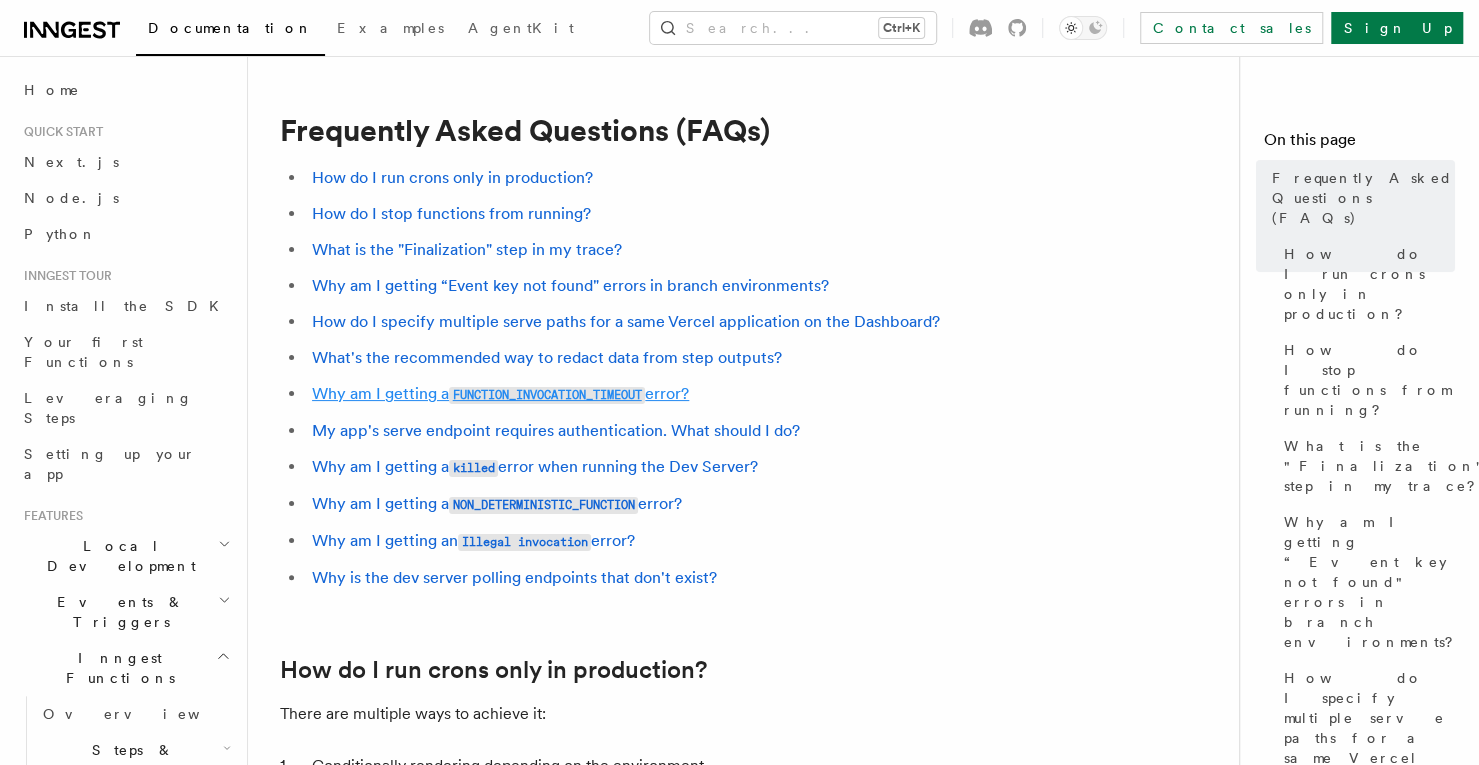 click on "FUNCTION_INVOCATION_TIMEOUT" at bounding box center [547, 395] 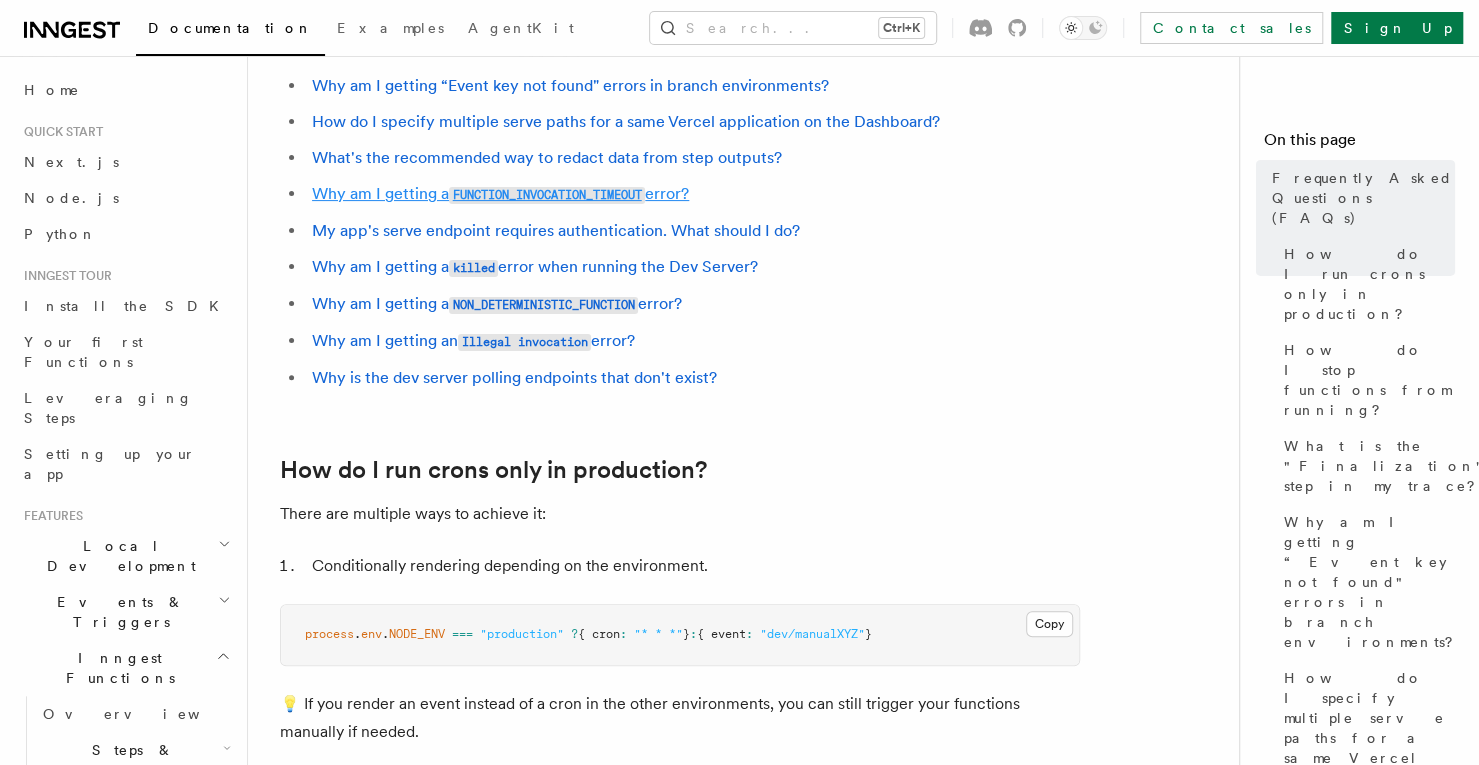 scroll, scrollTop: 2133, scrollLeft: 0, axis: vertical 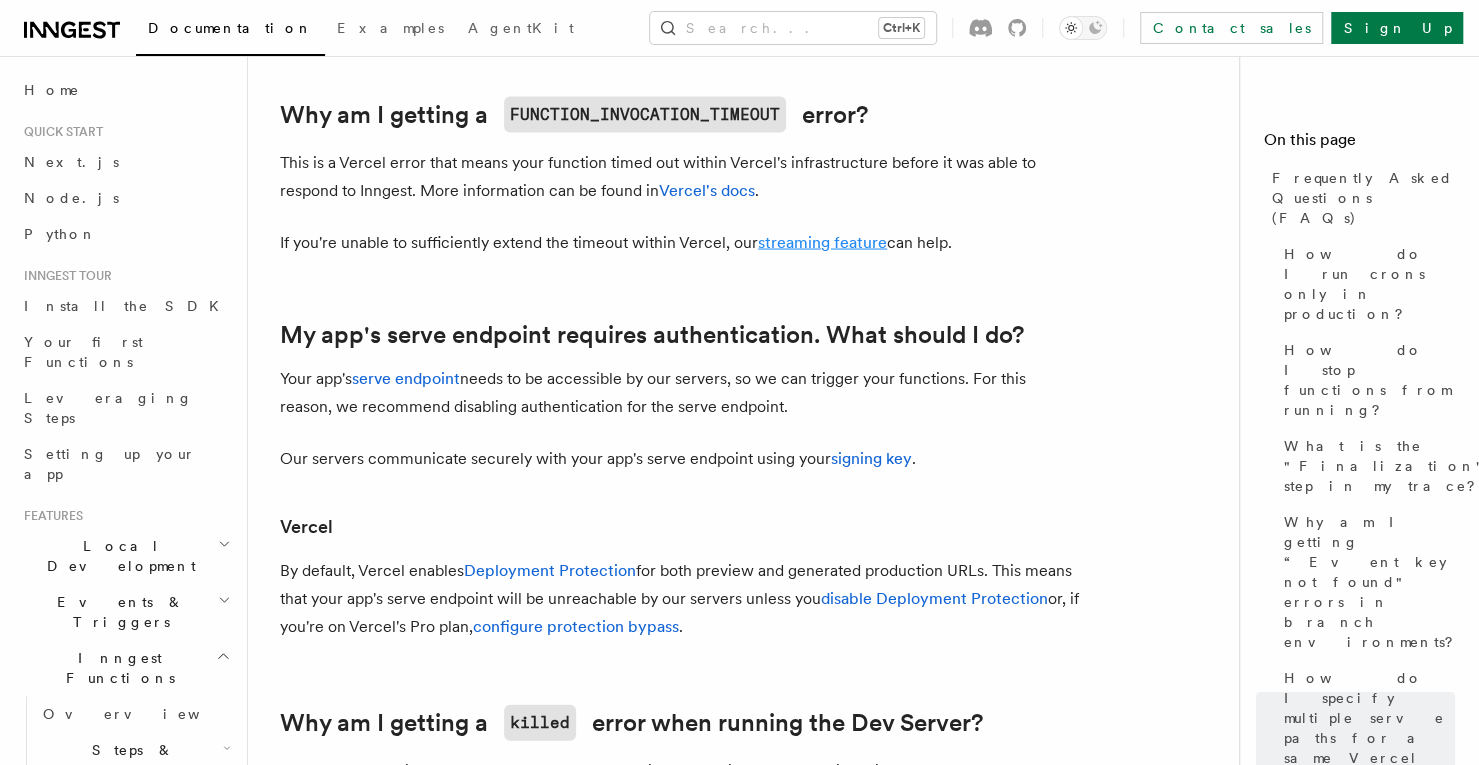 click on "streaming feature" at bounding box center [822, 241] 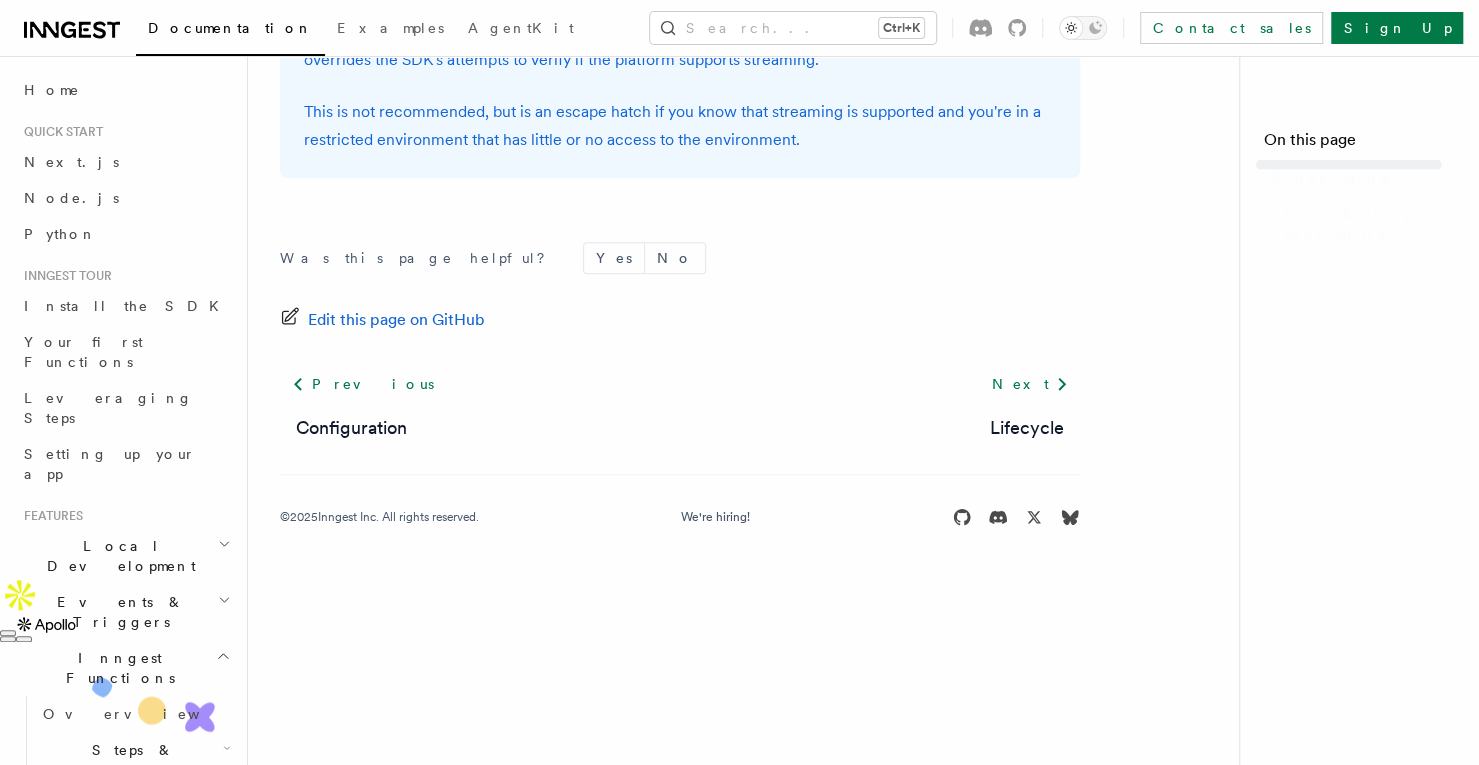 scroll, scrollTop: 0, scrollLeft: 0, axis: both 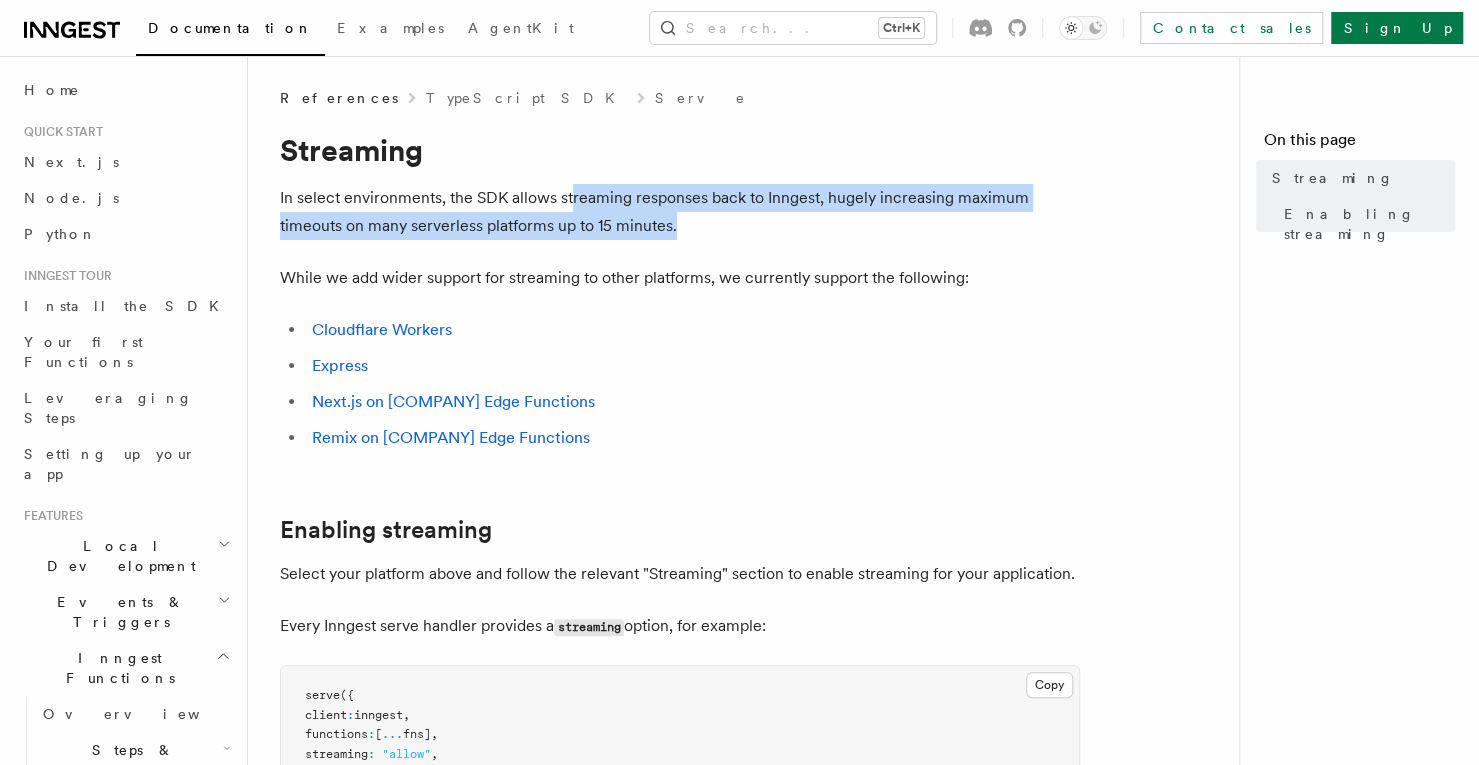 drag, startPoint x: 568, startPoint y: 199, endPoint x: 724, endPoint y: 223, distance: 157.83536 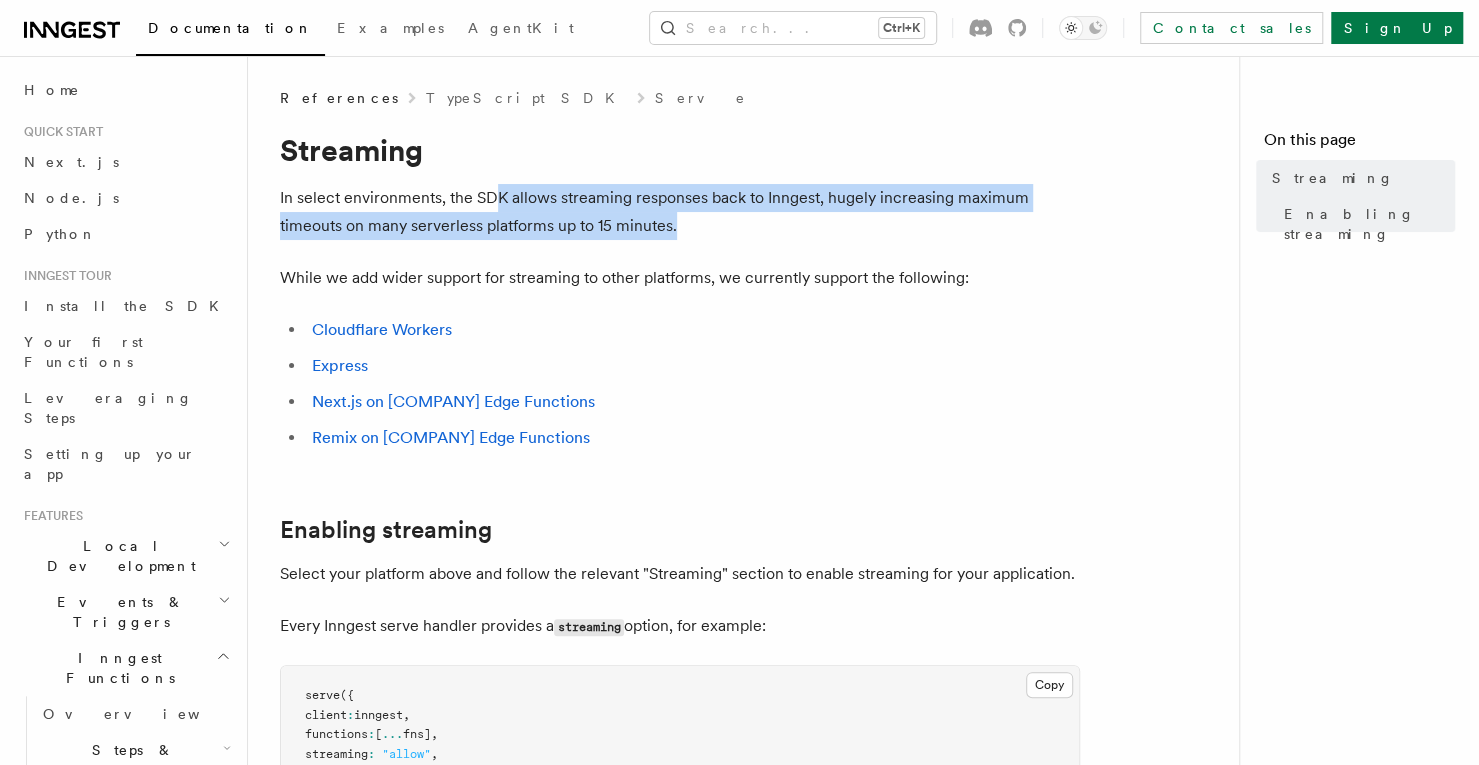 drag, startPoint x: 700, startPoint y: 223, endPoint x: 496, endPoint y: 207, distance: 204.6265 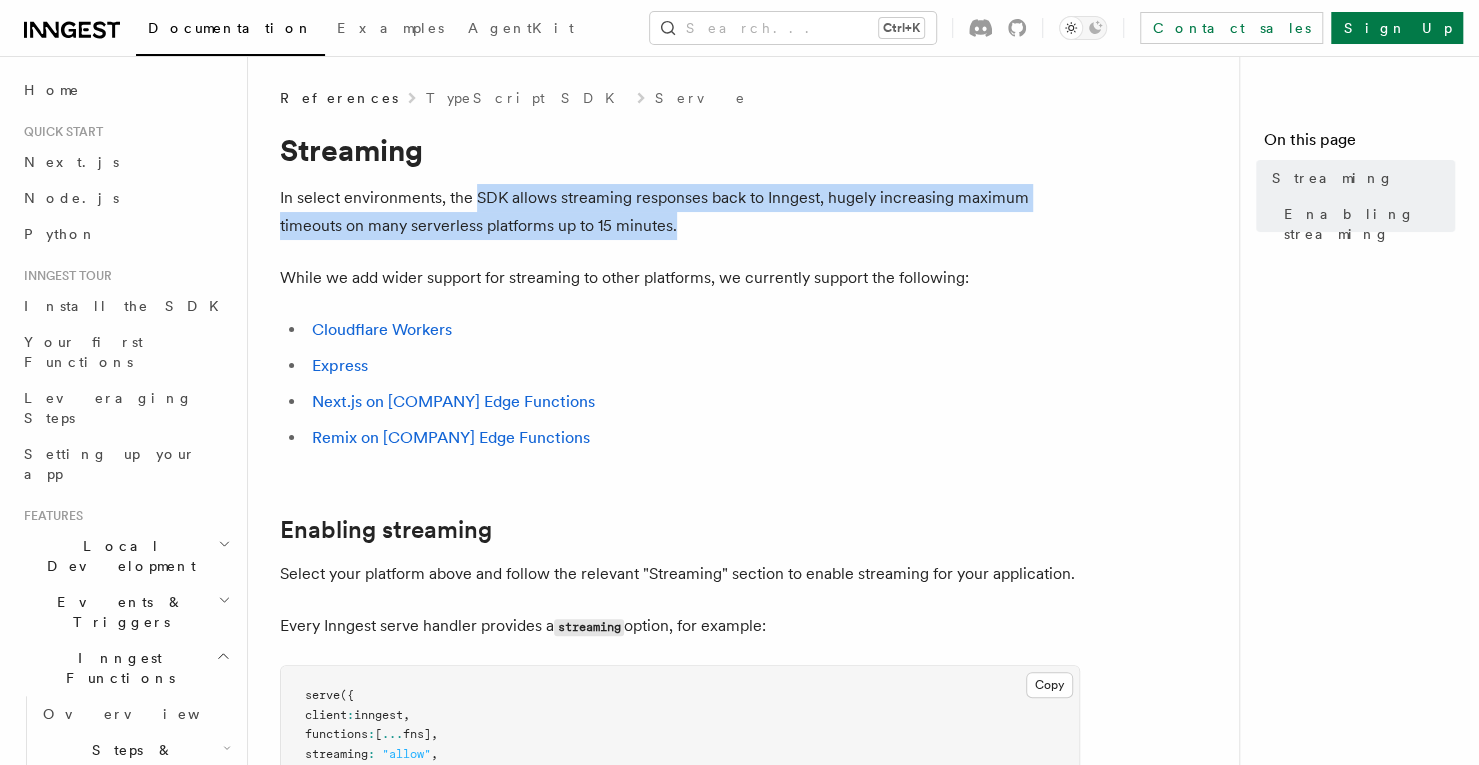 drag, startPoint x: 473, startPoint y: 206, endPoint x: 685, endPoint y: 213, distance: 212.11554 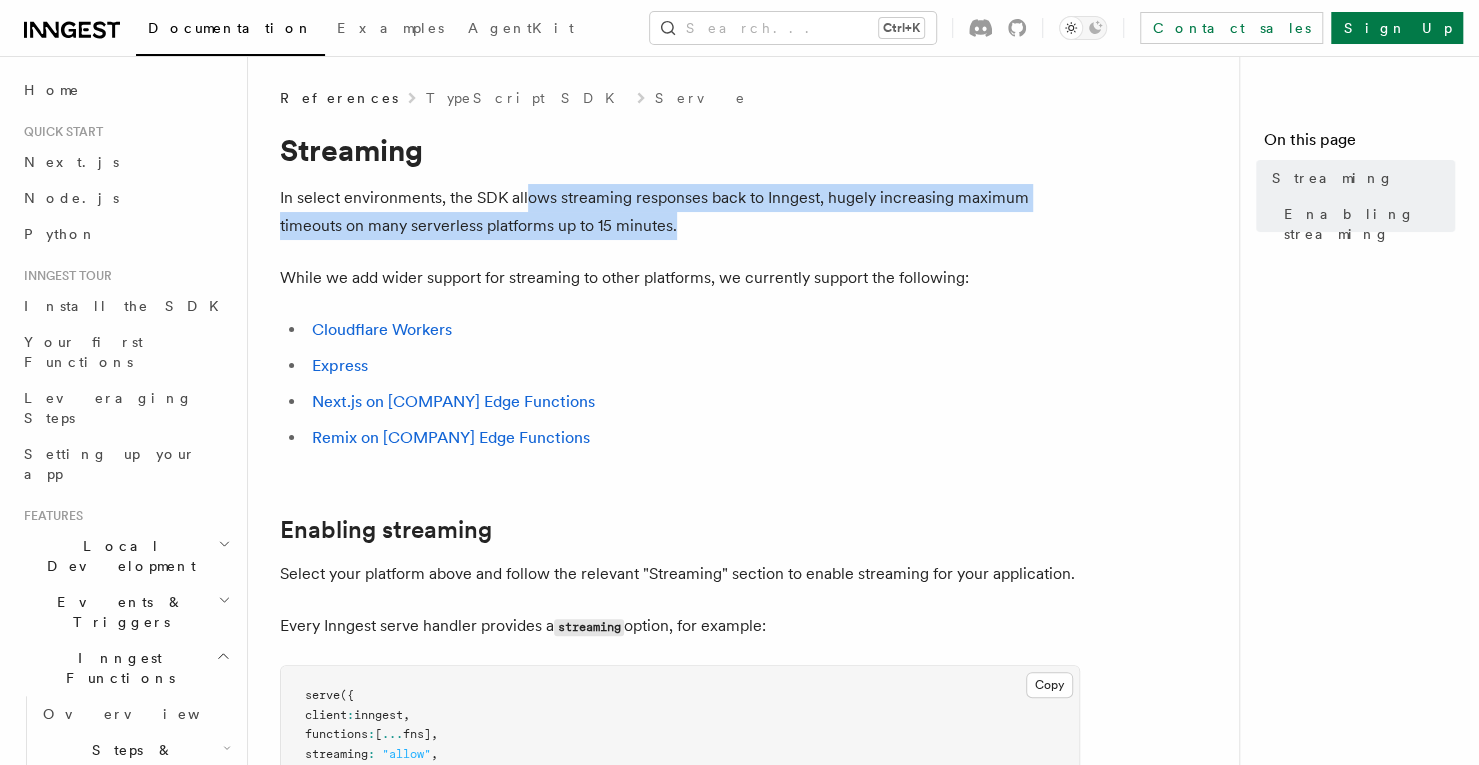 drag, startPoint x: 696, startPoint y: 221, endPoint x: 525, endPoint y: 180, distance: 175.84653 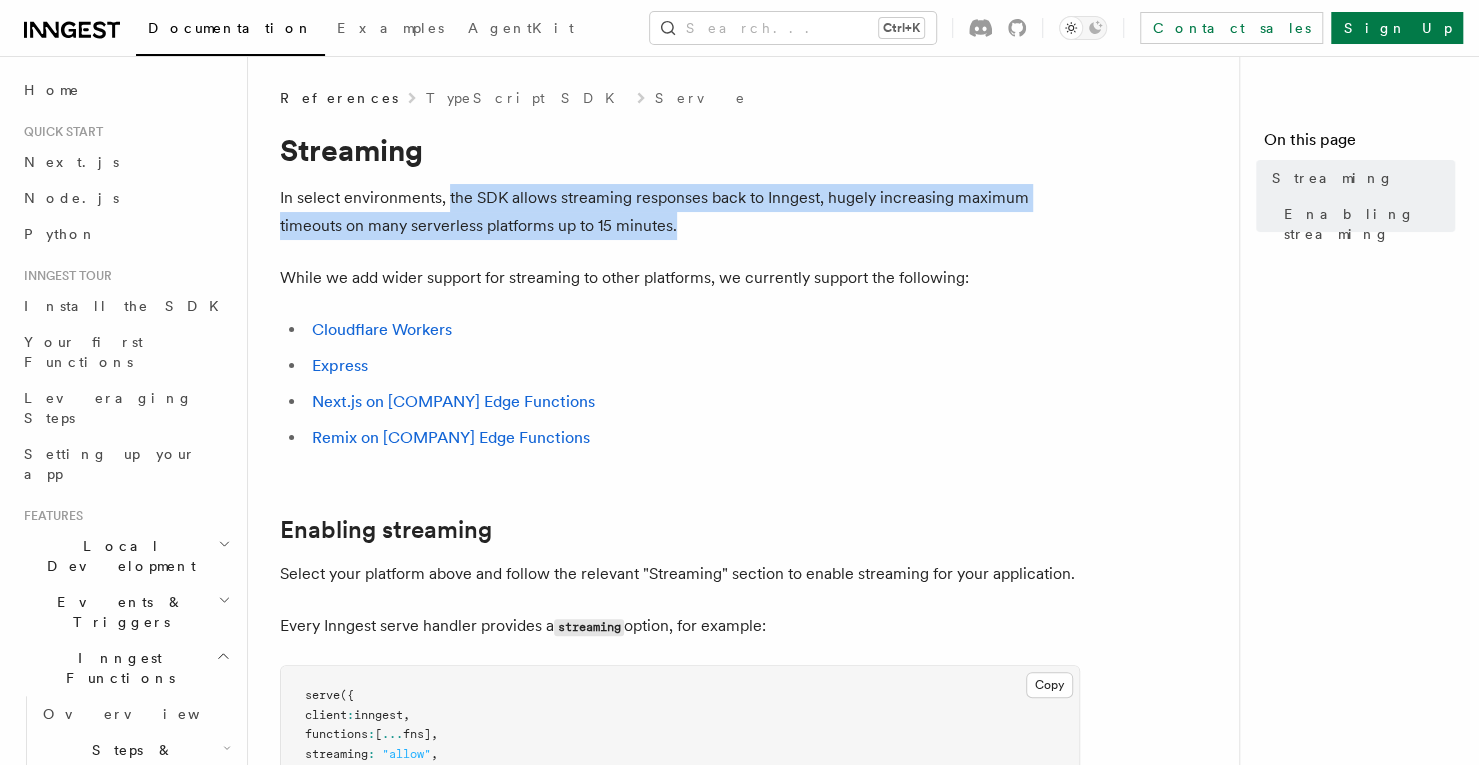 drag, startPoint x: 490, startPoint y: 202, endPoint x: 726, endPoint y: 223, distance: 236.93248 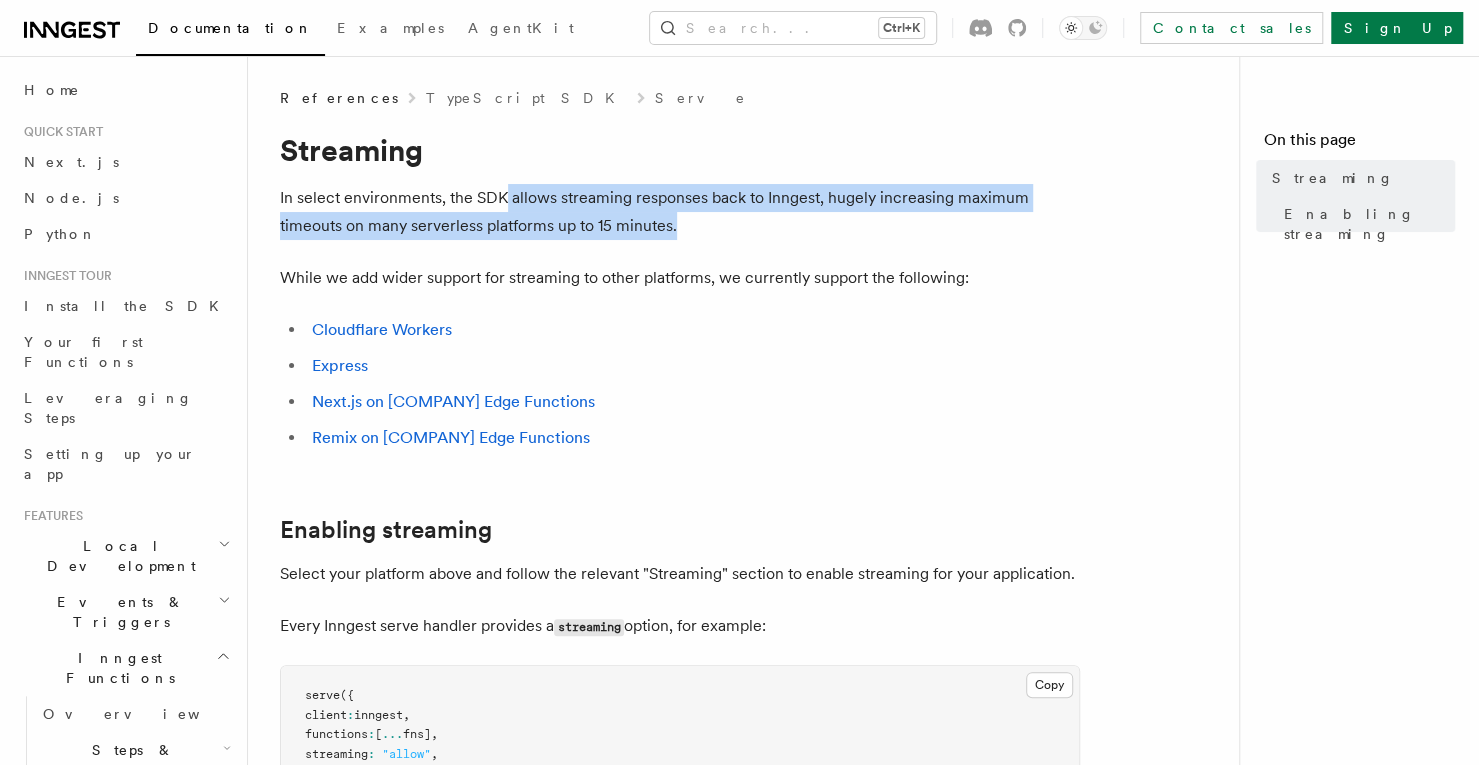 drag, startPoint x: 716, startPoint y: 223, endPoint x: 493, endPoint y: 206, distance: 223.64705 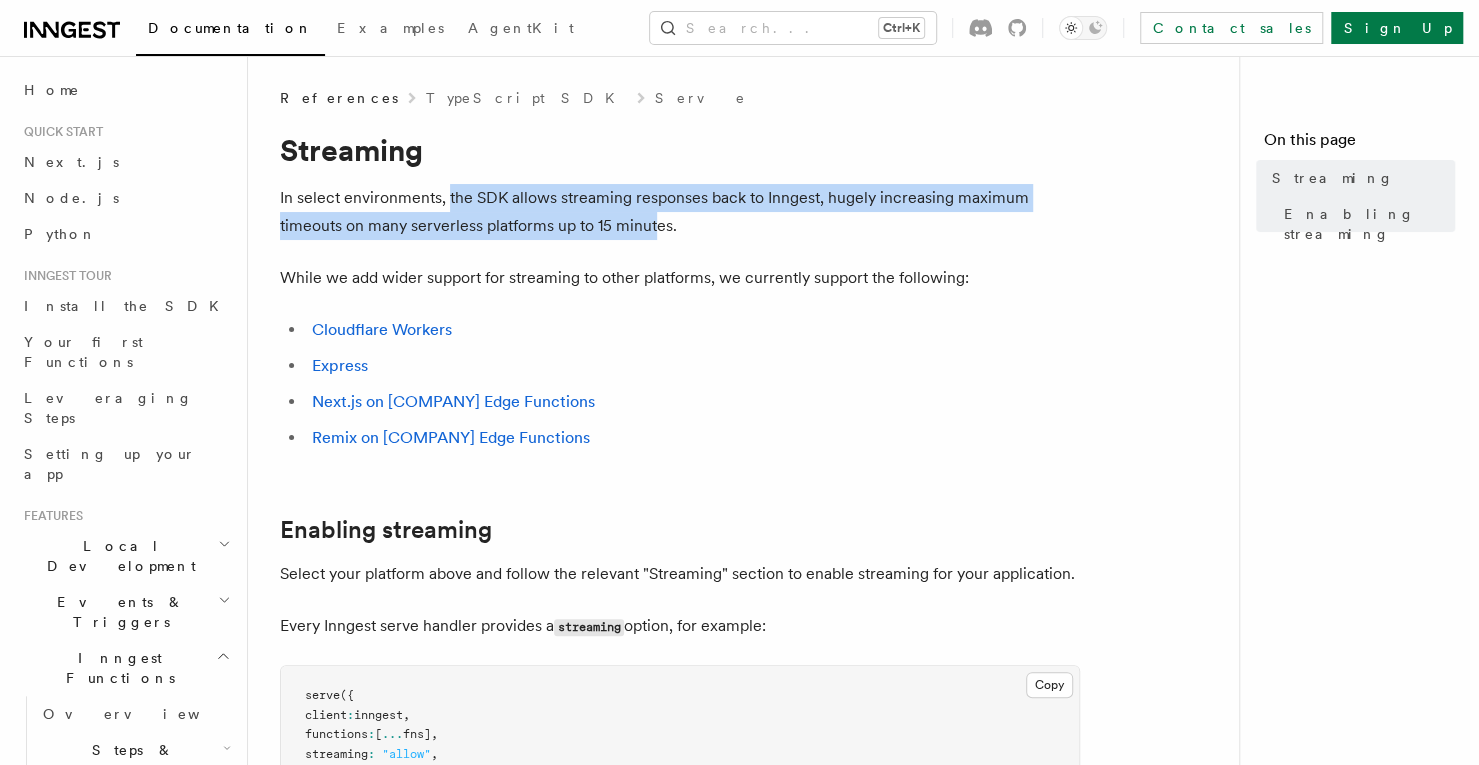 drag, startPoint x: 446, startPoint y: 203, endPoint x: 659, endPoint y: 216, distance: 213.39635 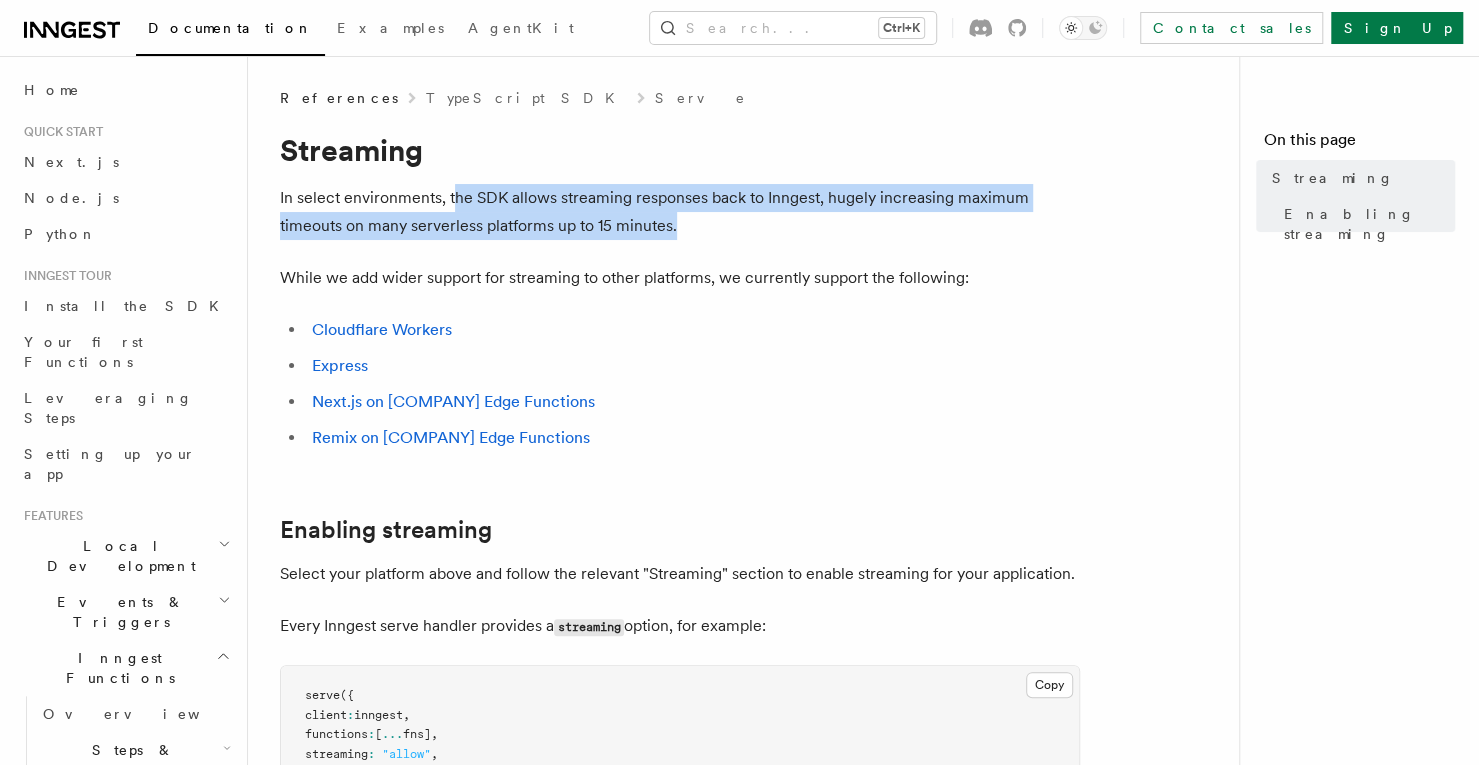 drag, startPoint x: 688, startPoint y: 220, endPoint x: 451, endPoint y: 205, distance: 237.47421 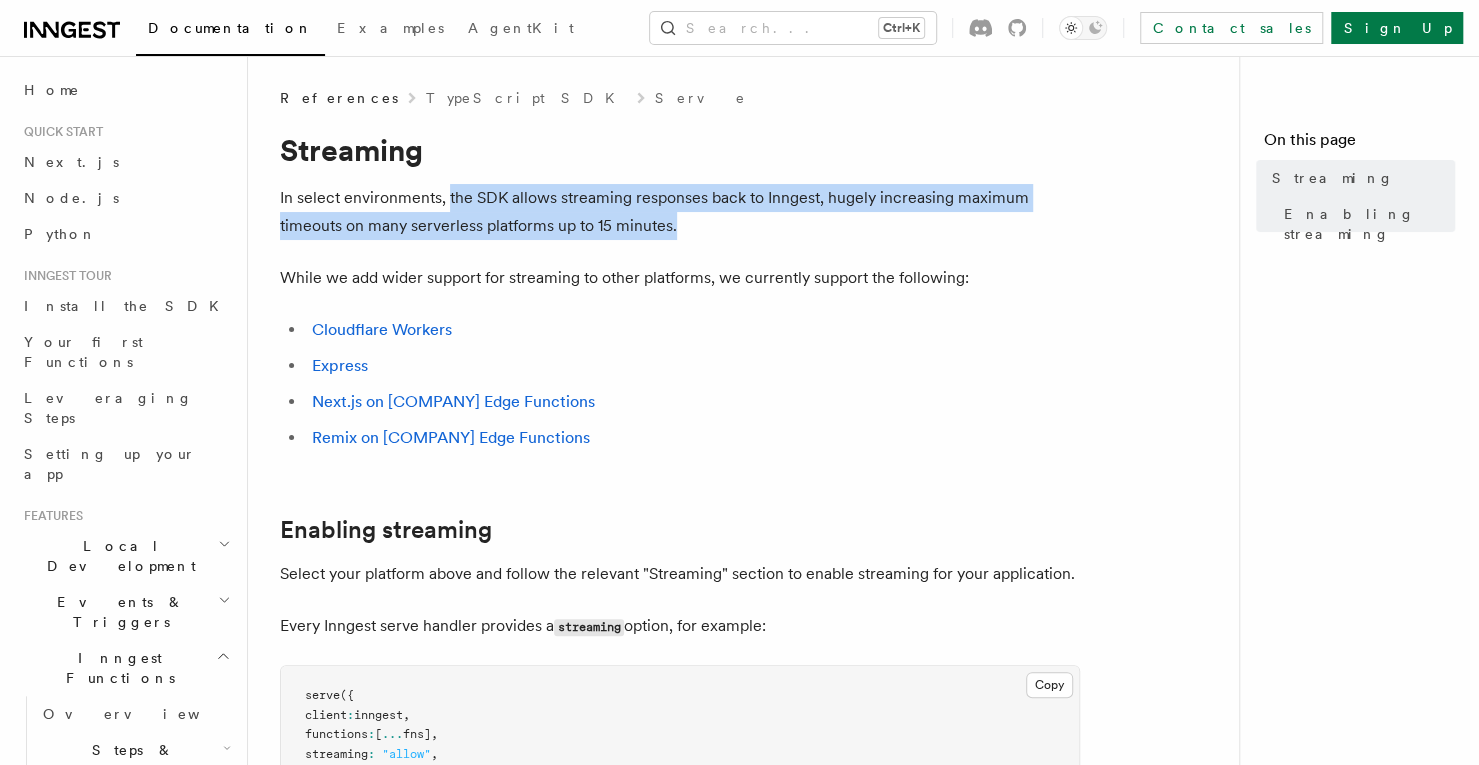 drag, startPoint x: 448, startPoint y: 204, endPoint x: 719, endPoint y: 239, distance: 273.2508 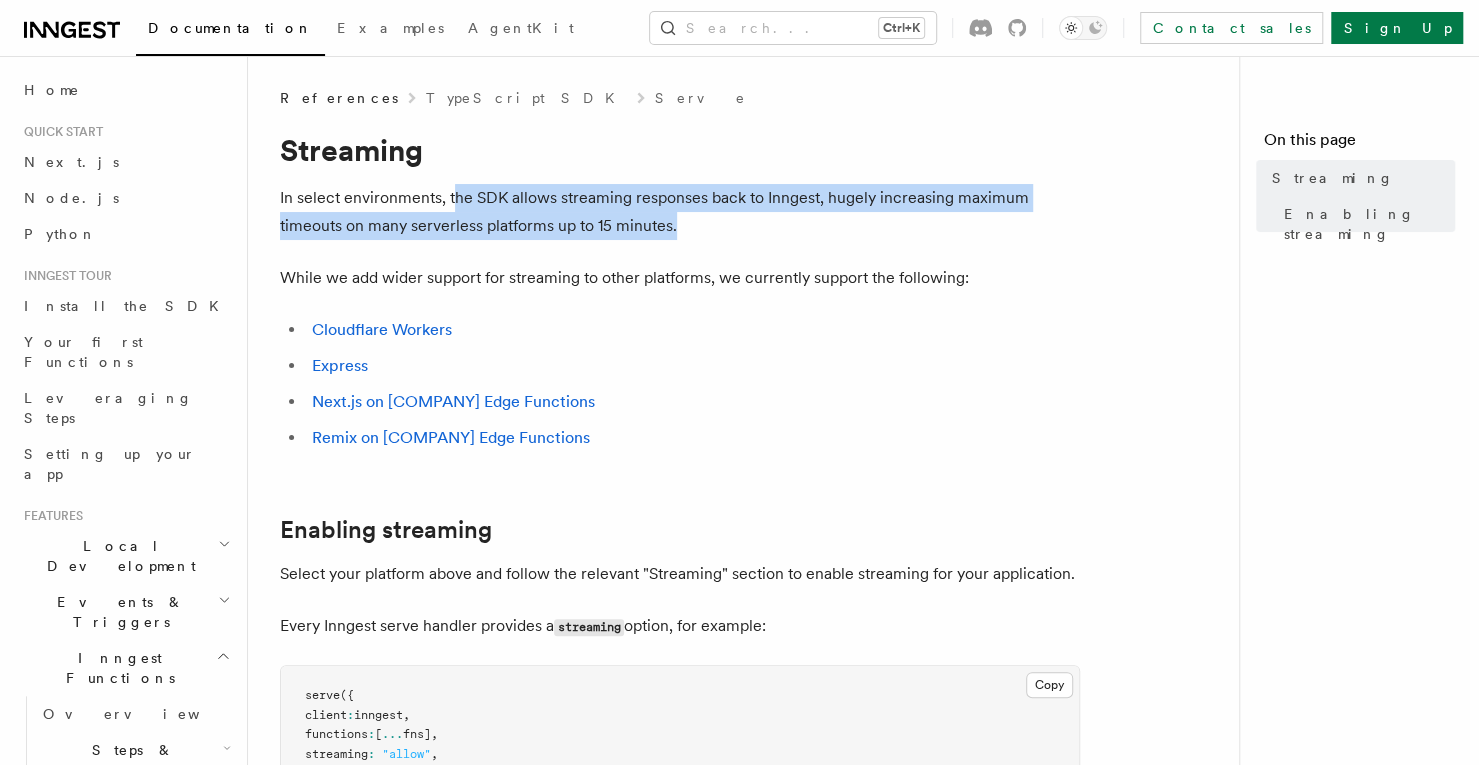 drag, startPoint x: 652, startPoint y: 207, endPoint x: 454, endPoint y: 186, distance: 199.11052 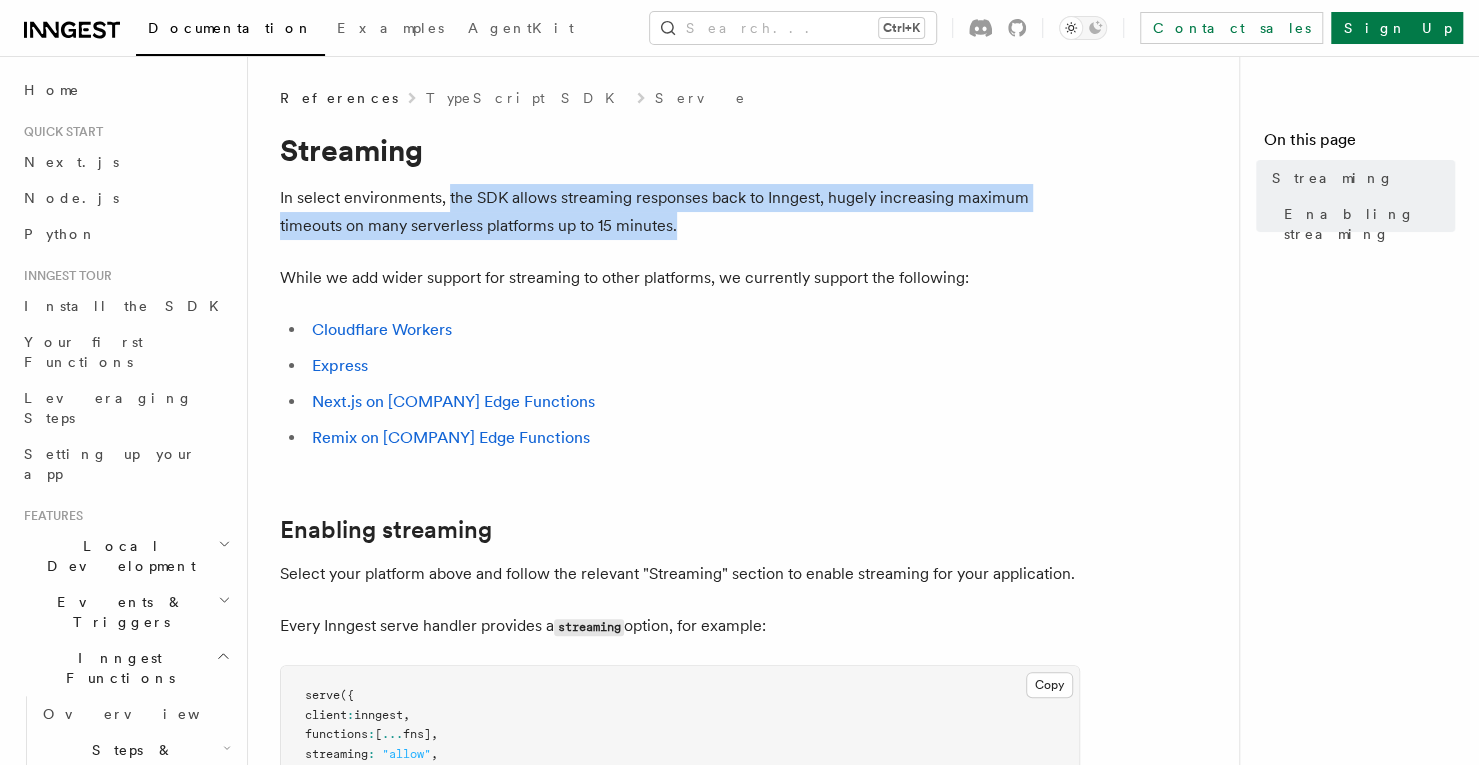drag, startPoint x: 448, startPoint y: 190, endPoint x: 731, endPoint y: 232, distance: 286.09964 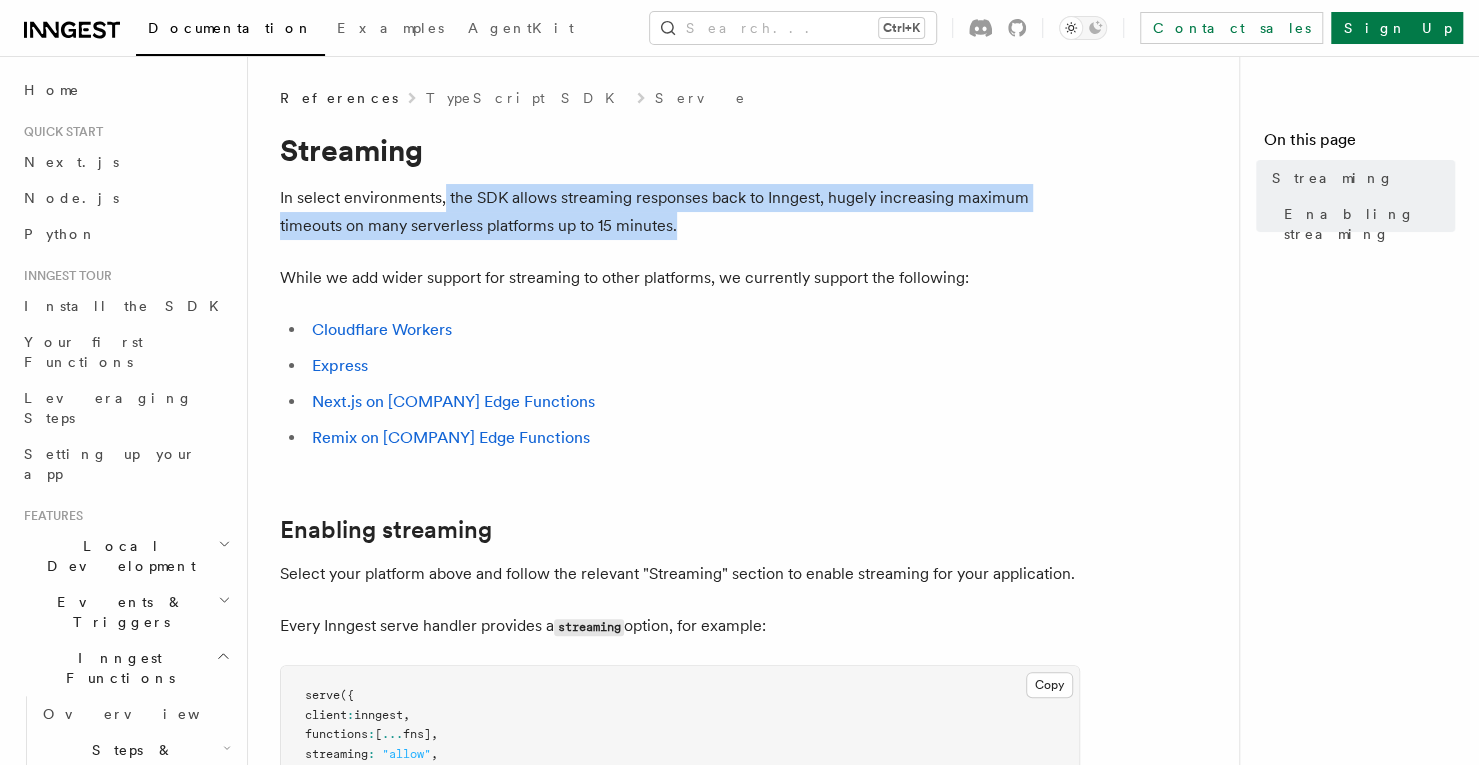 drag, startPoint x: 689, startPoint y: 232, endPoint x: 443, endPoint y: 175, distance: 252.51732 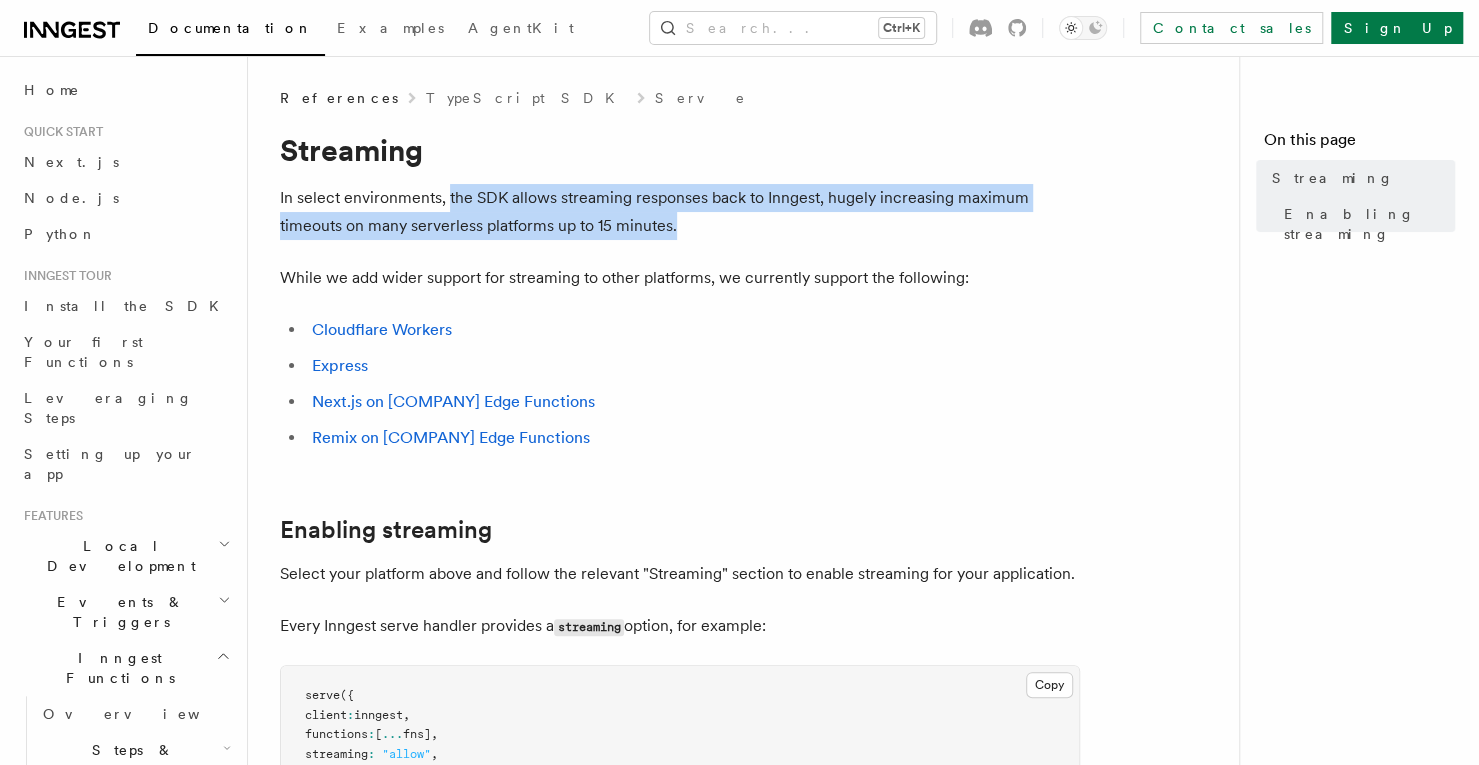 drag, startPoint x: 448, startPoint y: 188, endPoint x: 690, endPoint y: 220, distance: 244.10654 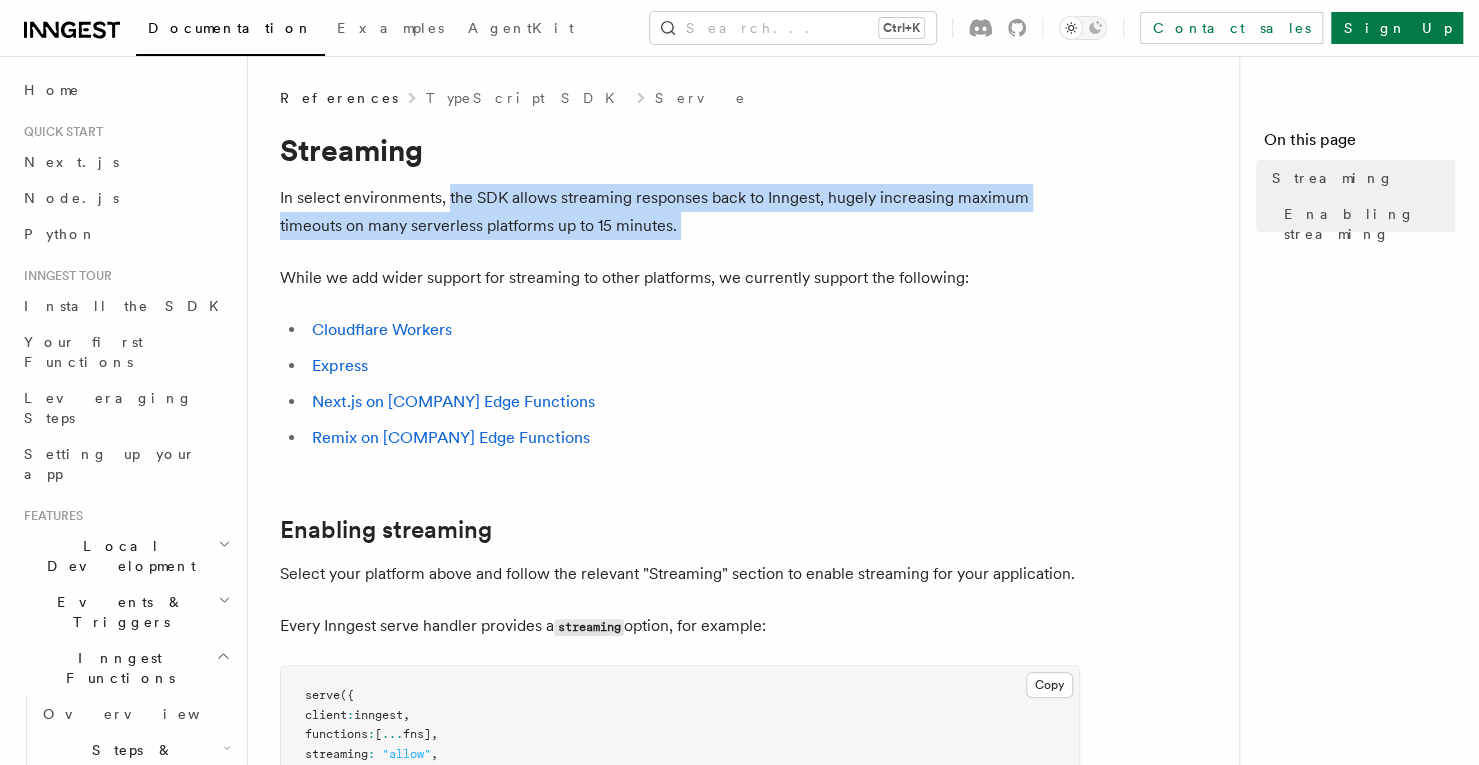 drag, startPoint x: 690, startPoint y: 220, endPoint x: 447, endPoint y: 207, distance: 243.34749 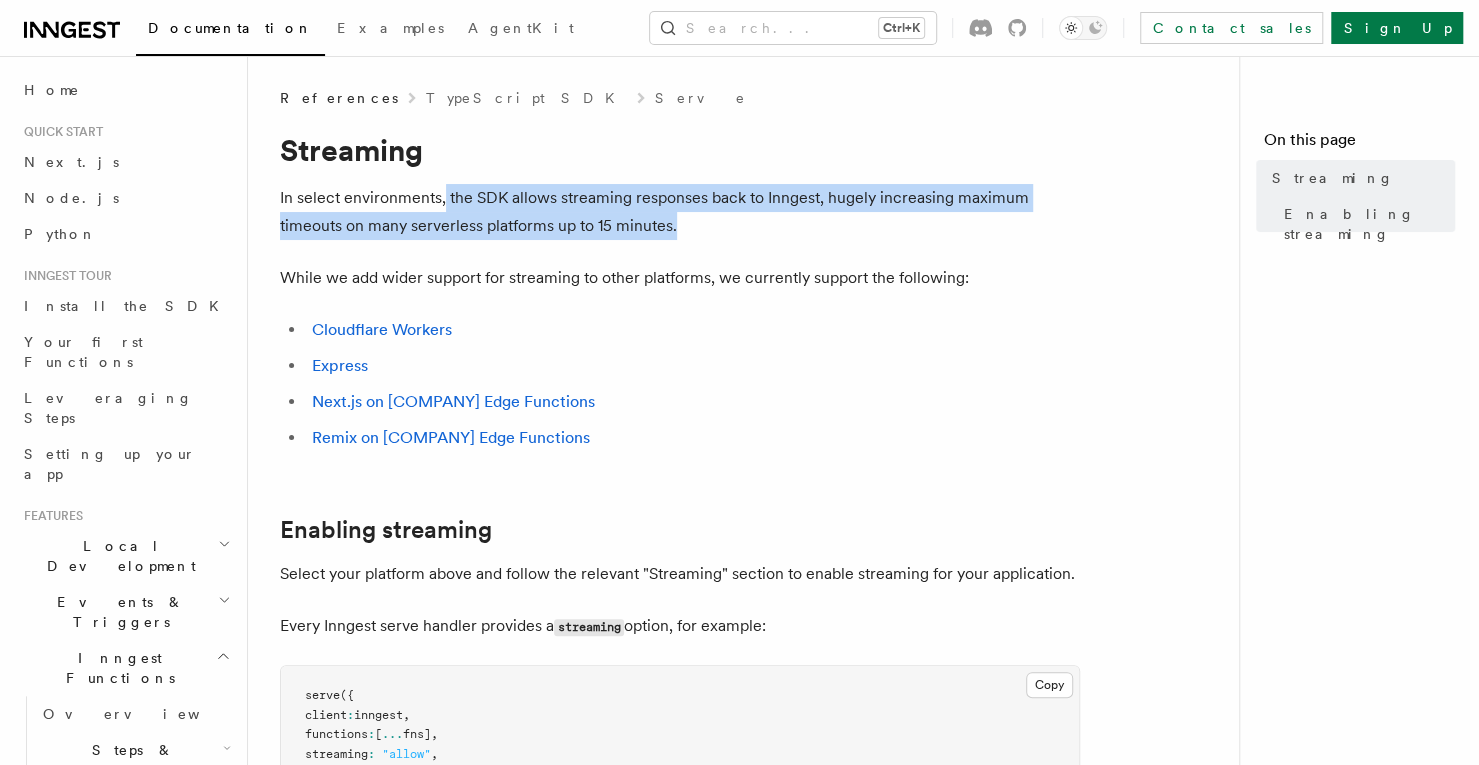 drag, startPoint x: 445, startPoint y: 200, endPoint x: 730, endPoint y: 234, distance: 287.0209 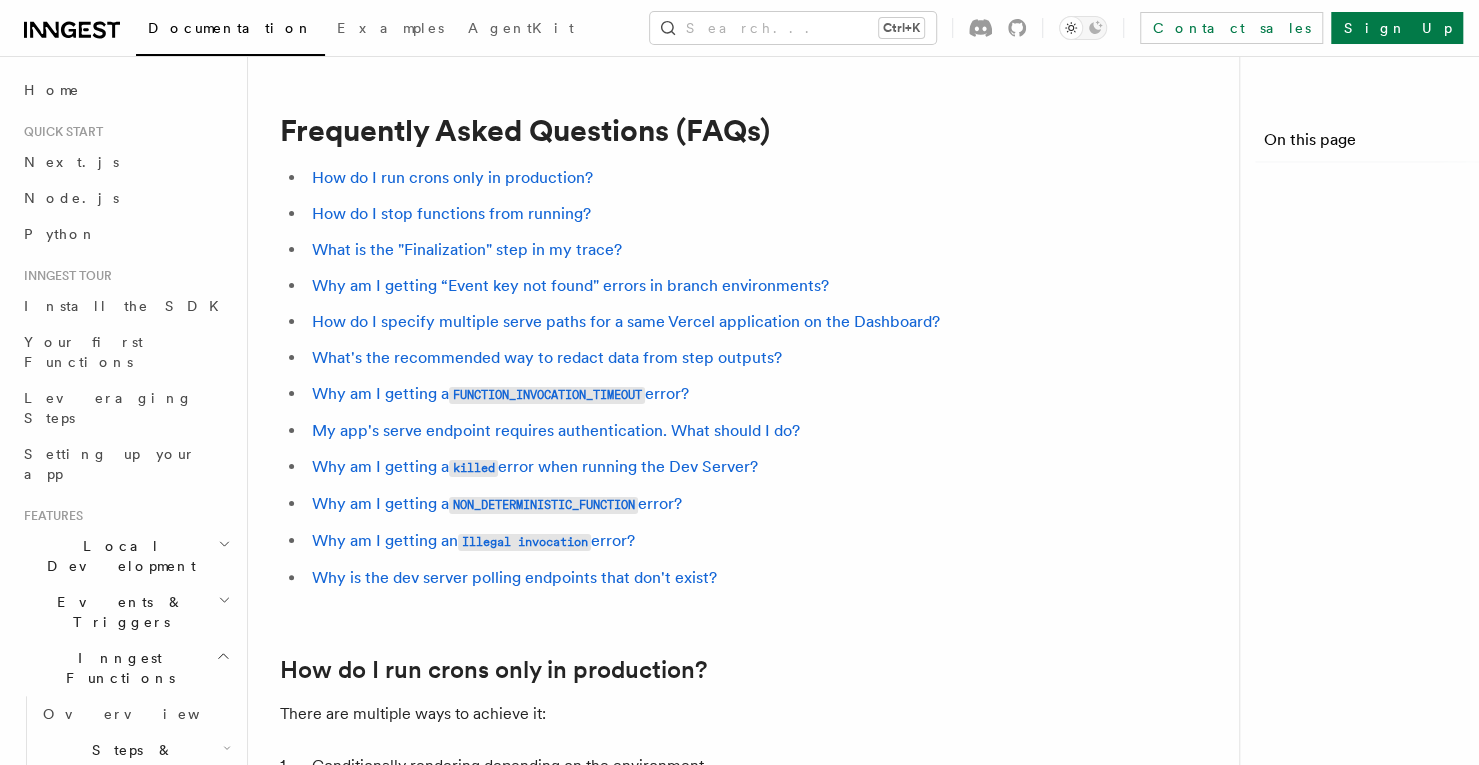 scroll, scrollTop: 2133, scrollLeft: 0, axis: vertical 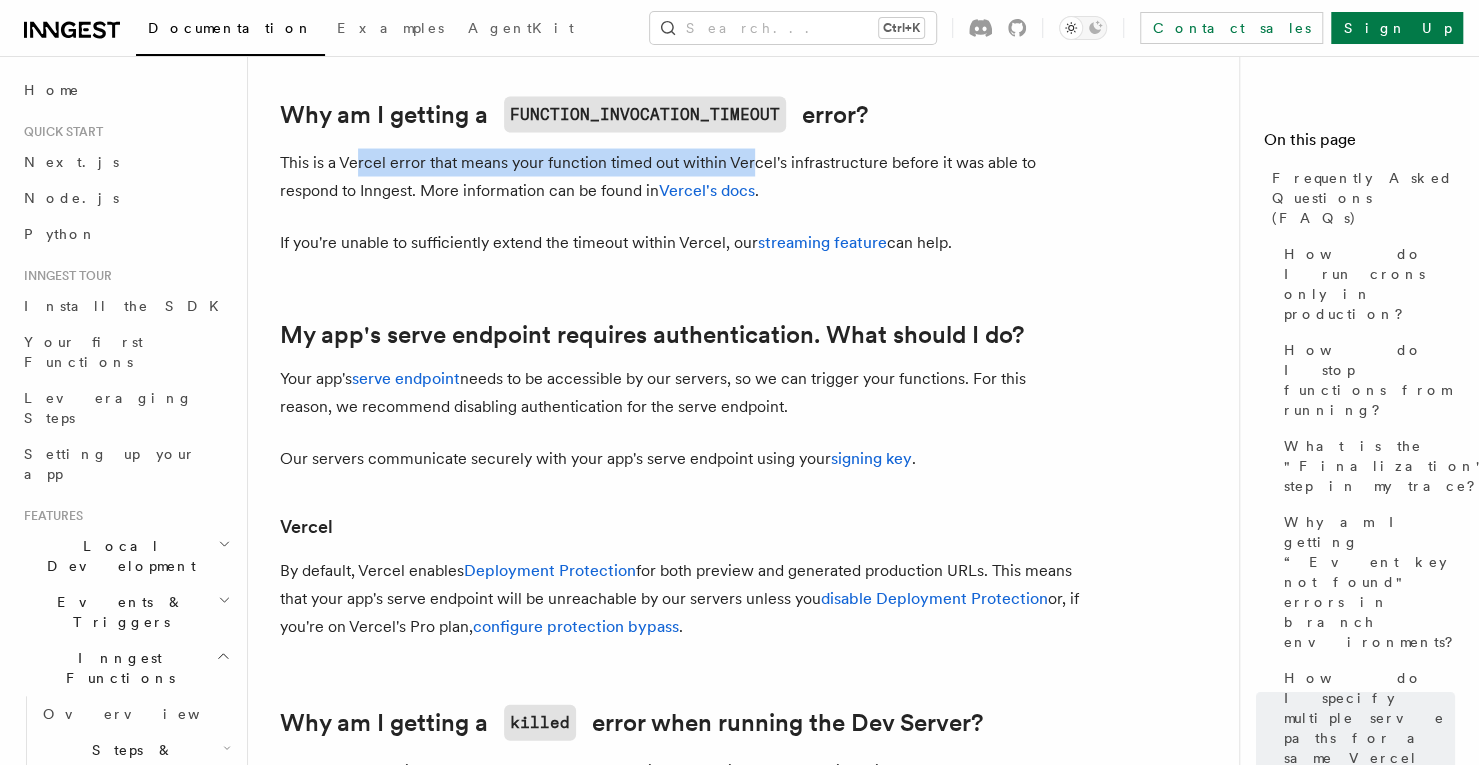 drag, startPoint x: 384, startPoint y: 157, endPoint x: 751, endPoint y: 166, distance: 367.11035 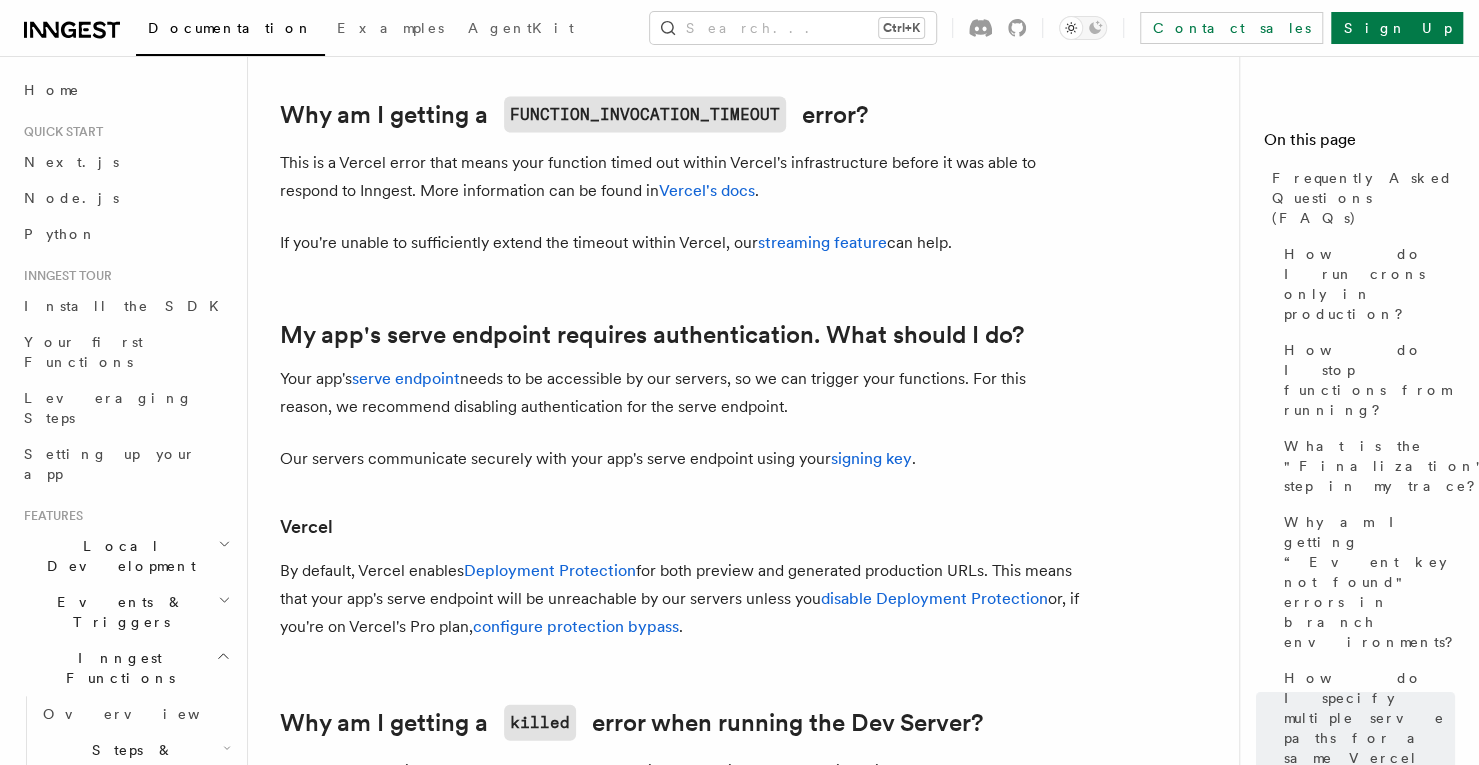 click on "This is a Vercel error that means your function timed out within Vercel's infrastructure before it was able to respond to Inngest. More information can be found in  Vercel's docs ." at bounding box center (680, 176) 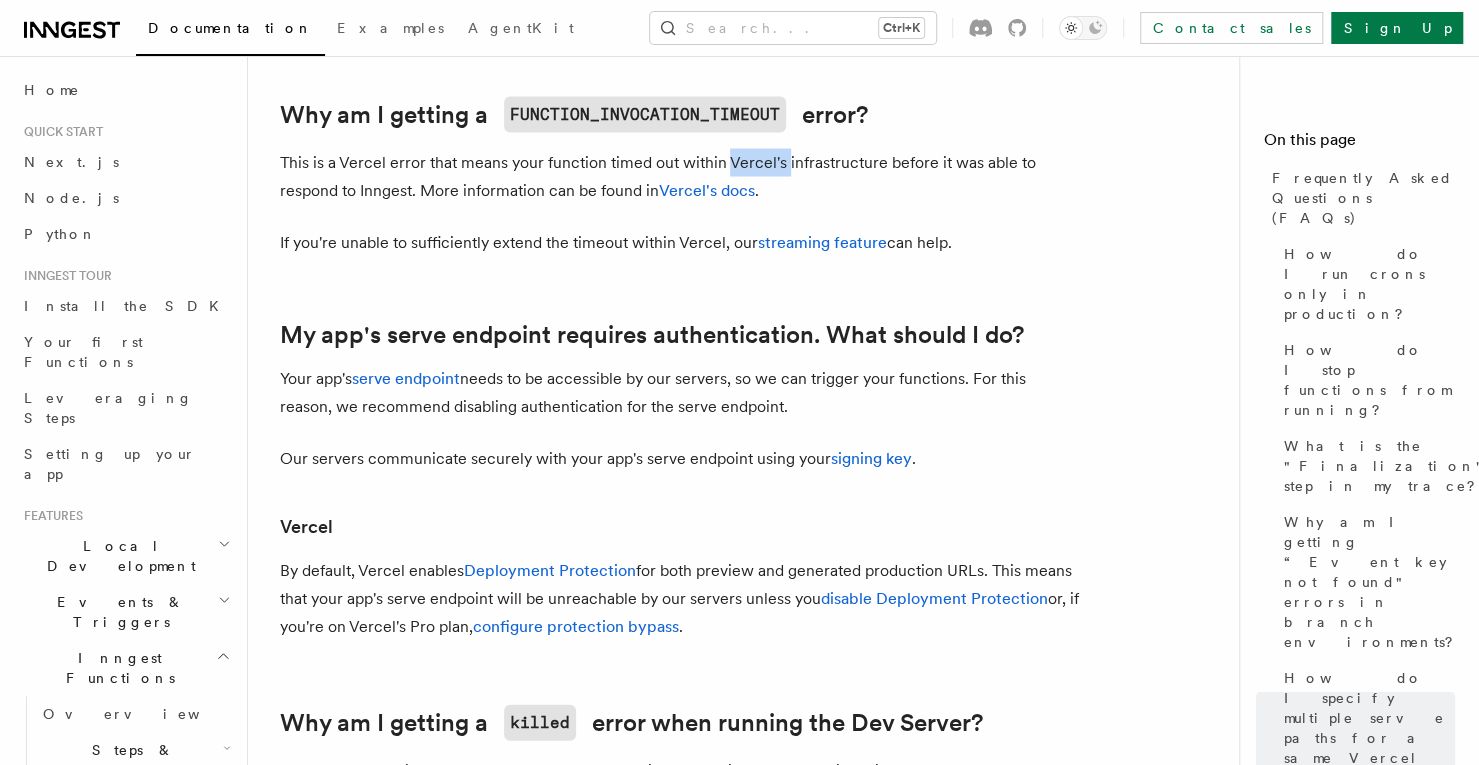 click on "This is a Vercel error that means your function timed out within Vercel's infrastructure before it was able to respond to Inngest. More information can be found in  Vercel's docs ." at bounding box center [680, 176] 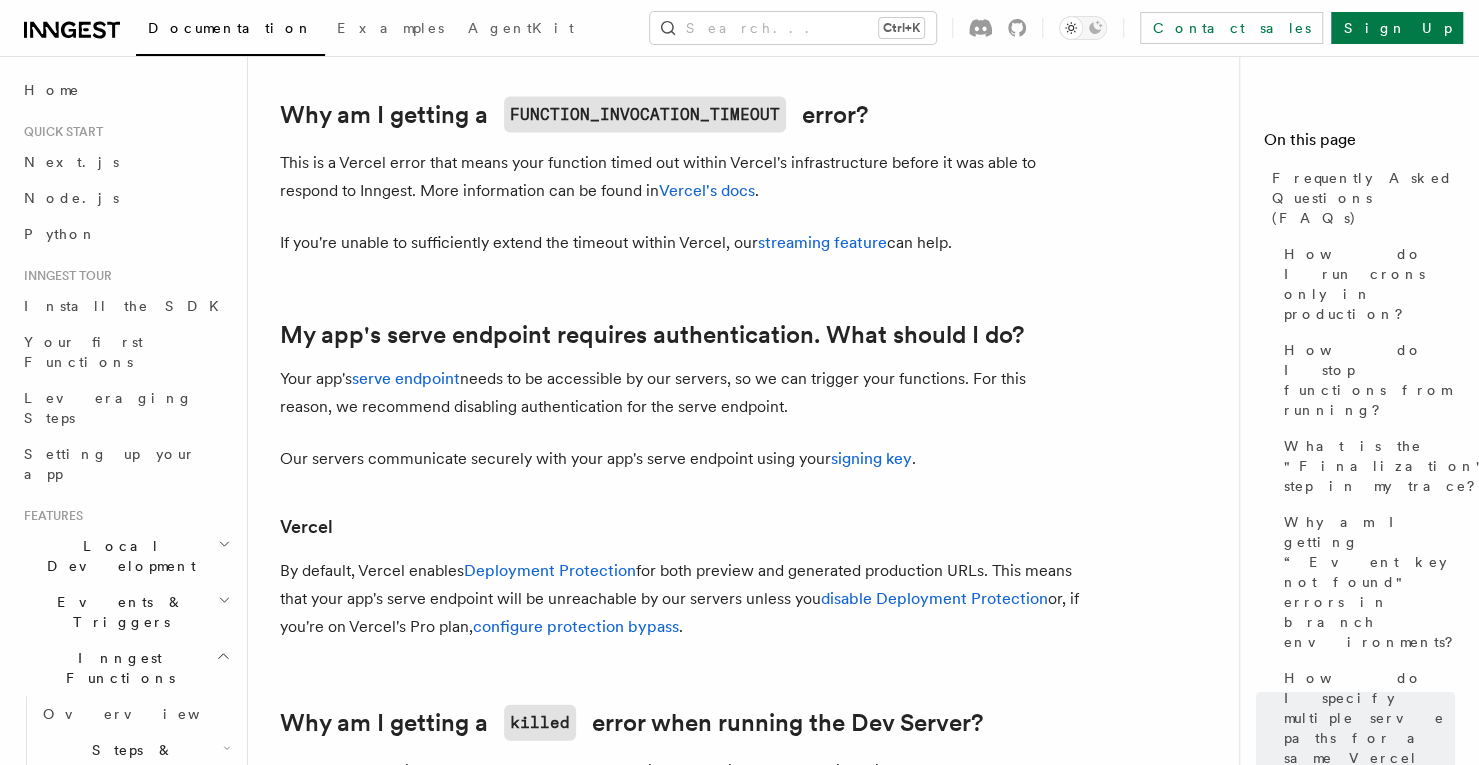 click on "This is a Vercel error that means your function timed out within Vercel's infrastructure before it was able to respond to Inngest. More information can be found in  Vercel's docs ." at bounding box center [680, 176] 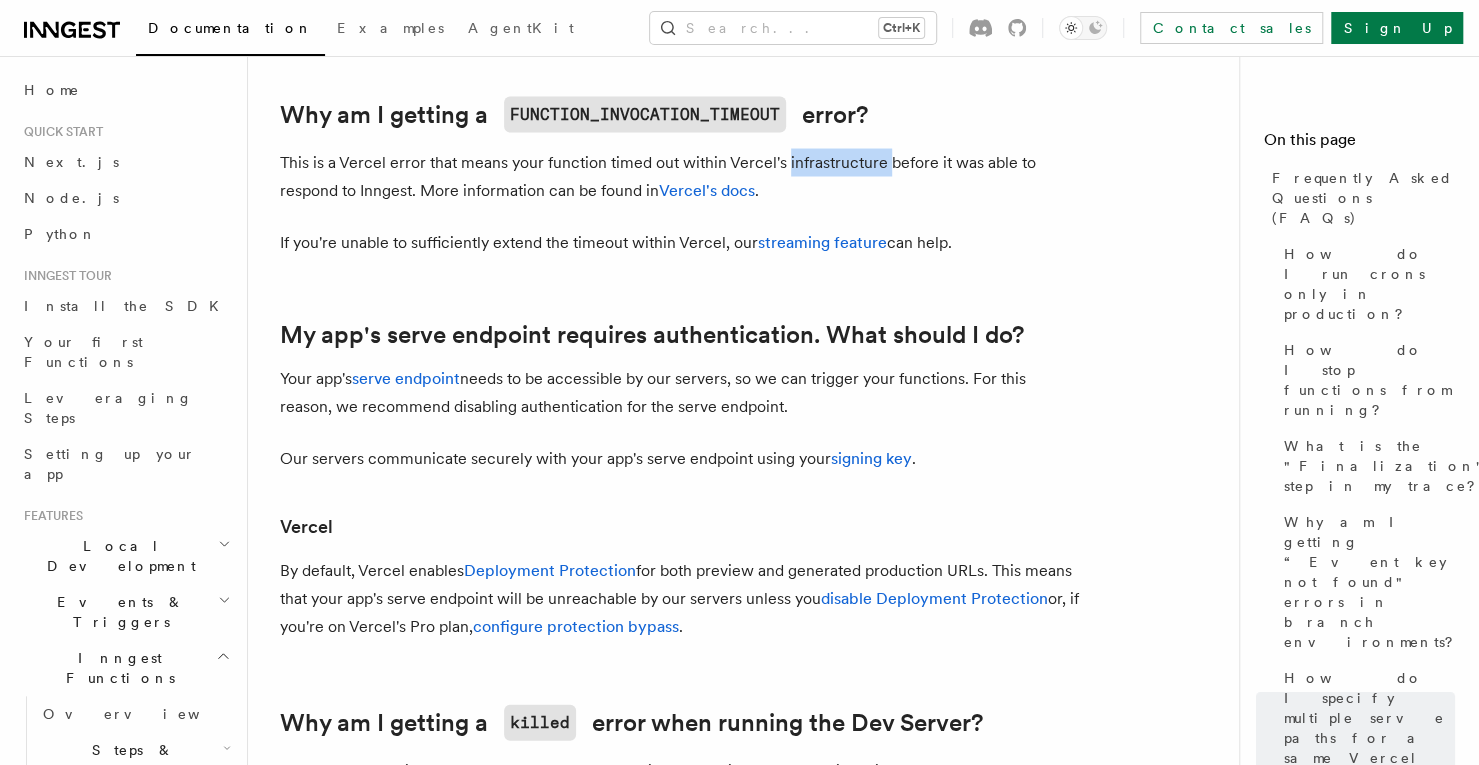 click on "This is a Vercel error that means your function timed out within Vercel's infrastructure before it was able to respond to Inngest. More information can be found in  Vercel's docs ." at bounding box center [680, 176] 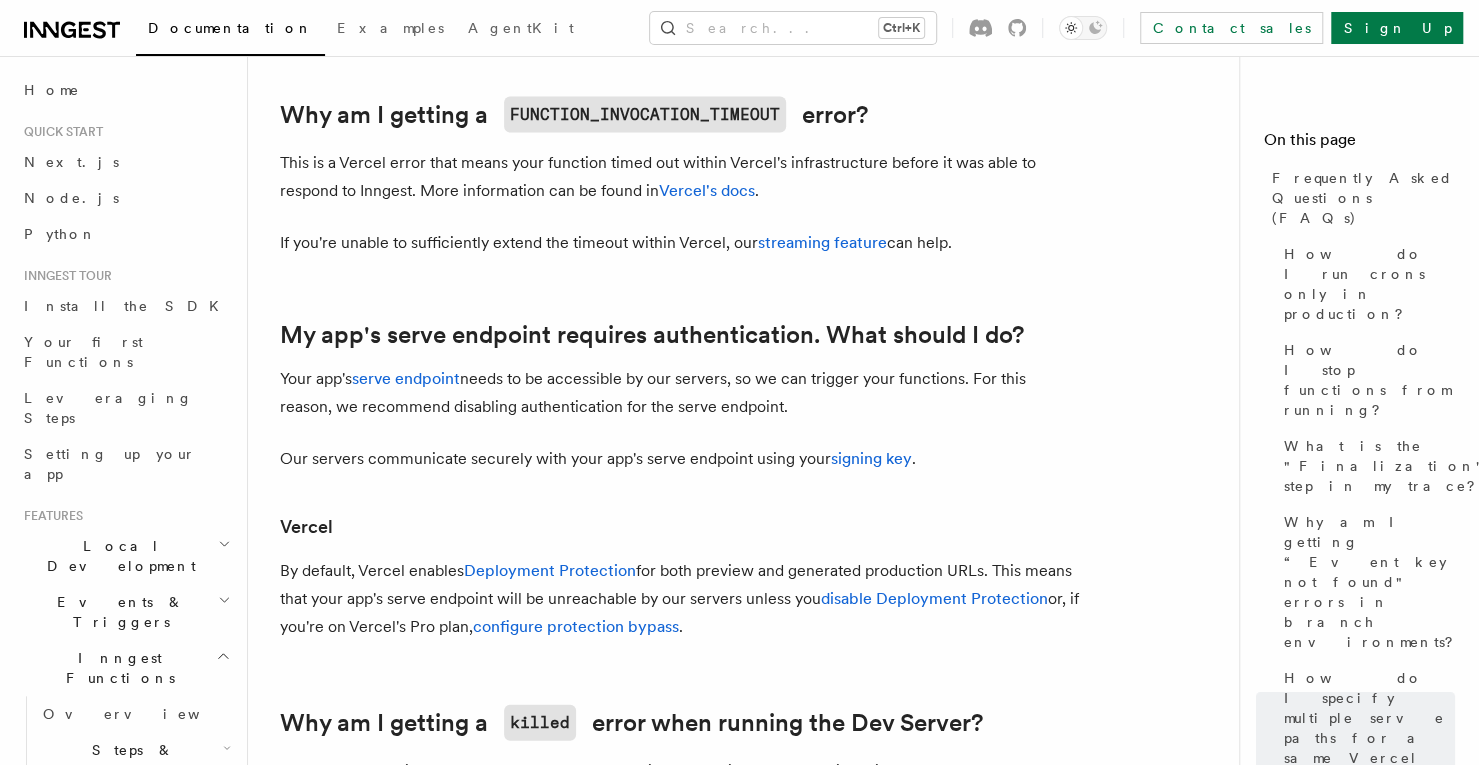 click on "This is a Vercel error that means your function timed out within Vercel's infrastructure before it was able to respond to Inngest. More information can be found in  Vercel's docs ." at bounding box center [680, 176] 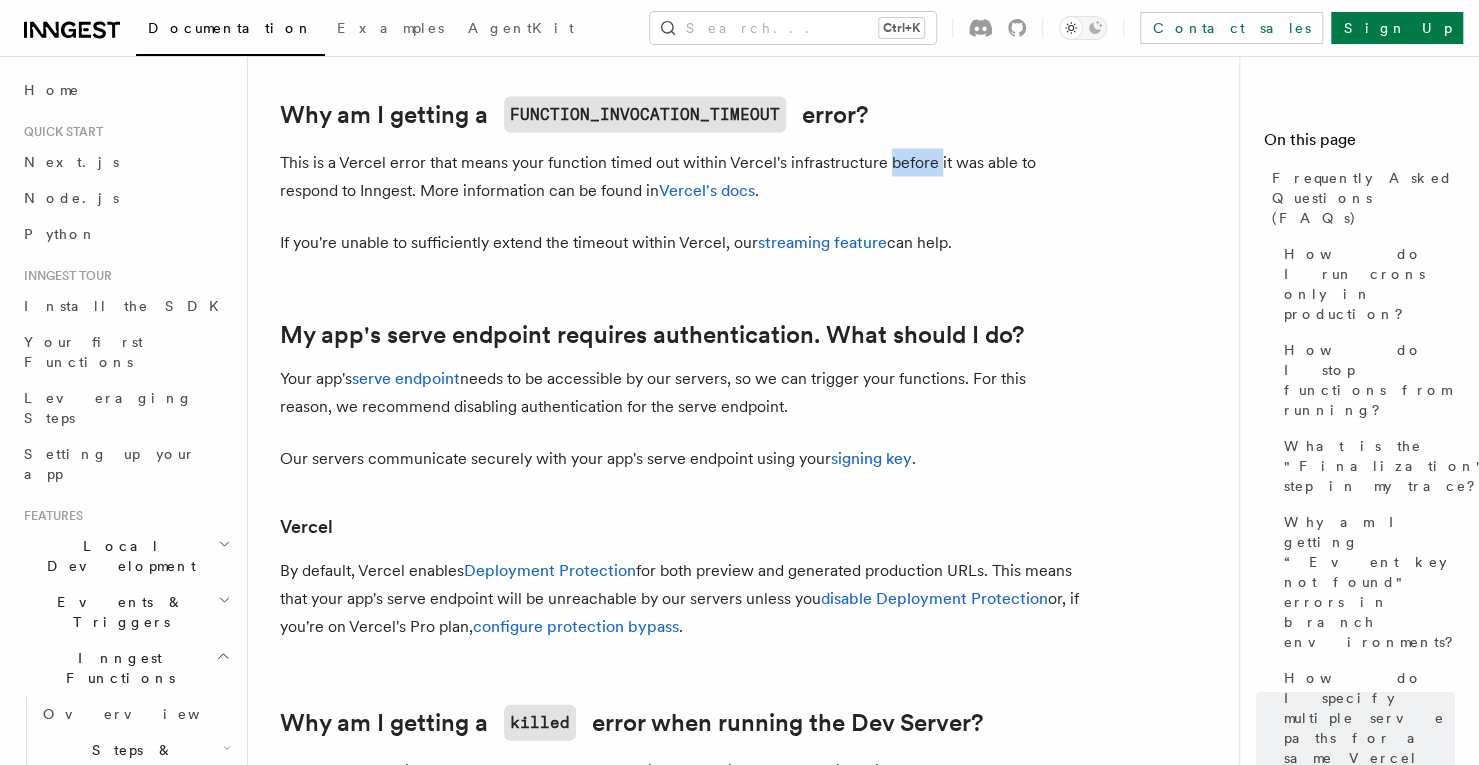 click on "This is a Vercel error that means your function timed out within Vercel's infrastructure before it was able to respond to Inngest. More information can be found in  Vercel's docs ." at bounding box center (680, 176) 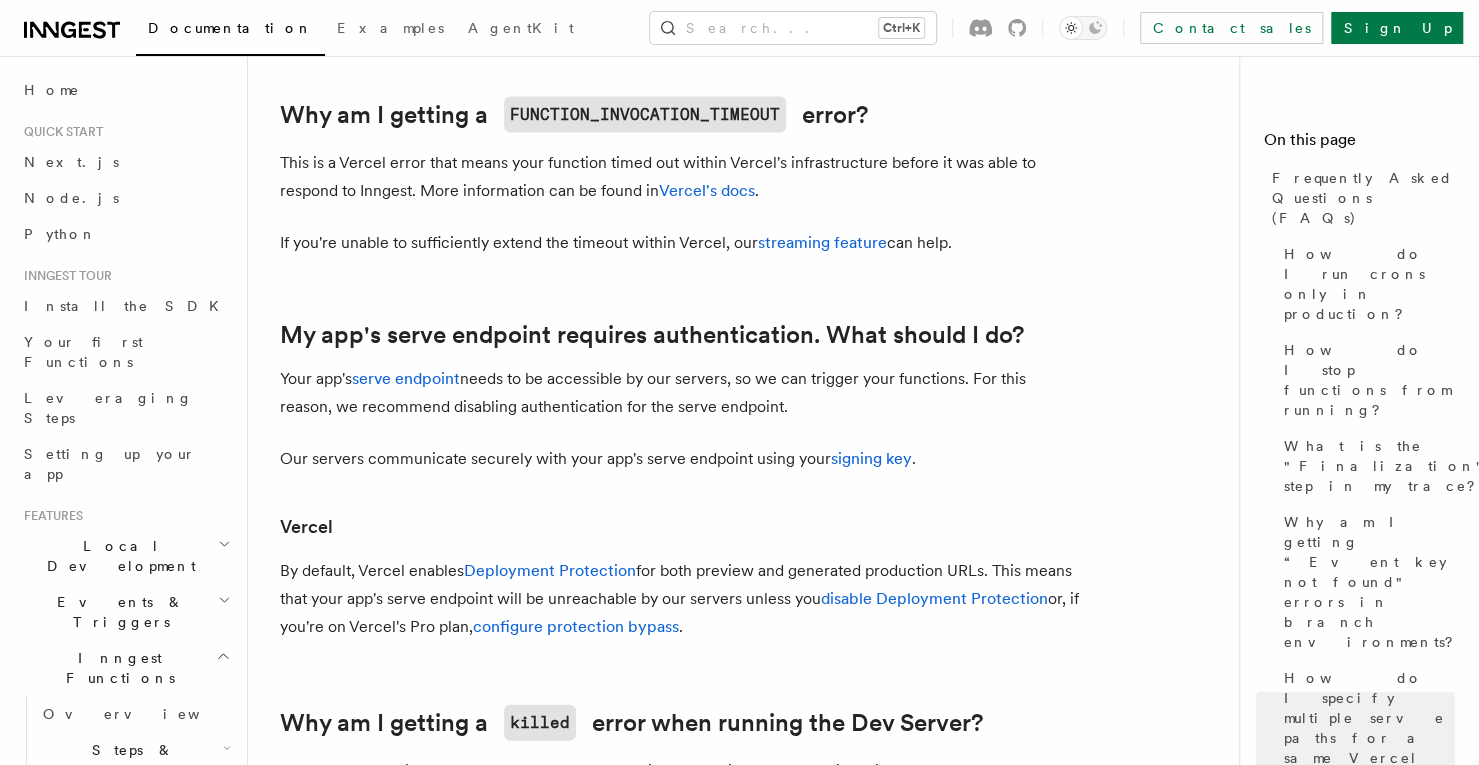 click on "This is a Vercel error that means your function timed out within Vercel's infrastructure before it was able to respond to Inngest. More information can be found in  Vercel's docs ." at bounding box center [680, 176] 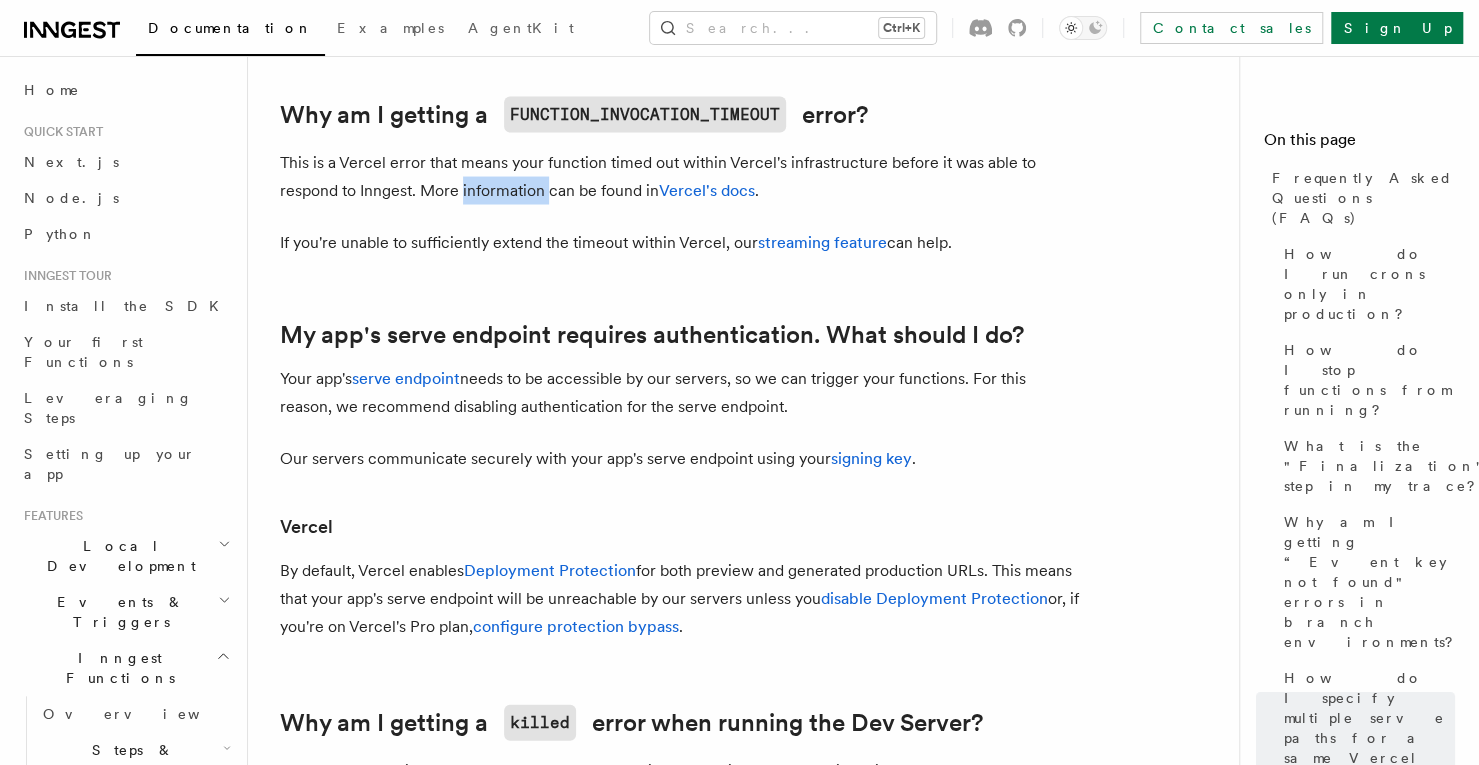 click on "This is a Vercel error that means your function timed out within Vercel's infrastructure before it was able to respond to Inngest. More information can be found in  Vercel's docs ." at bounding box center (680, 176) 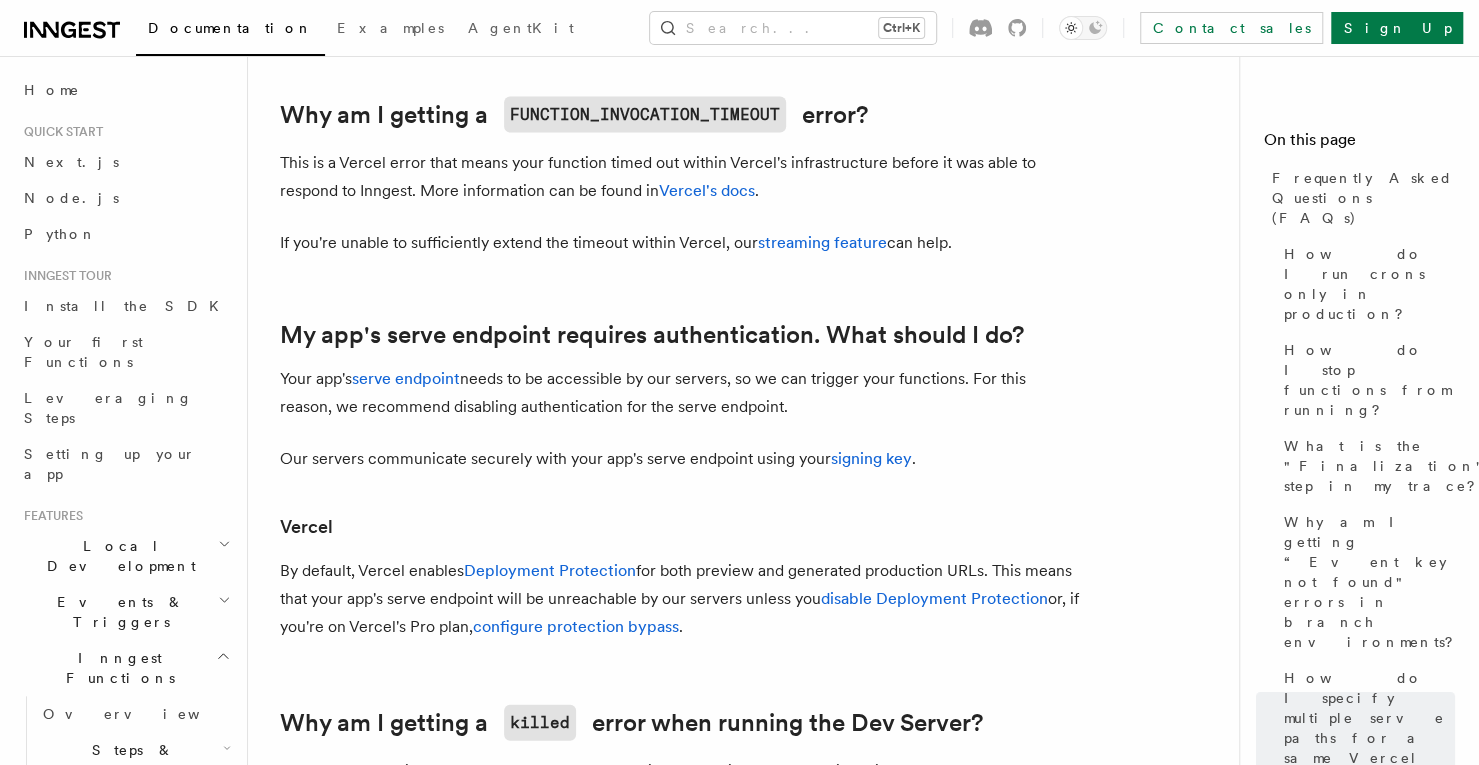 click on "This is a Vercel error that means your function timed out within Vercel's infrastructure before it was able to respond to Inngest. More information can be found in  Vercel's docs ." at bounding box center [680, 176] 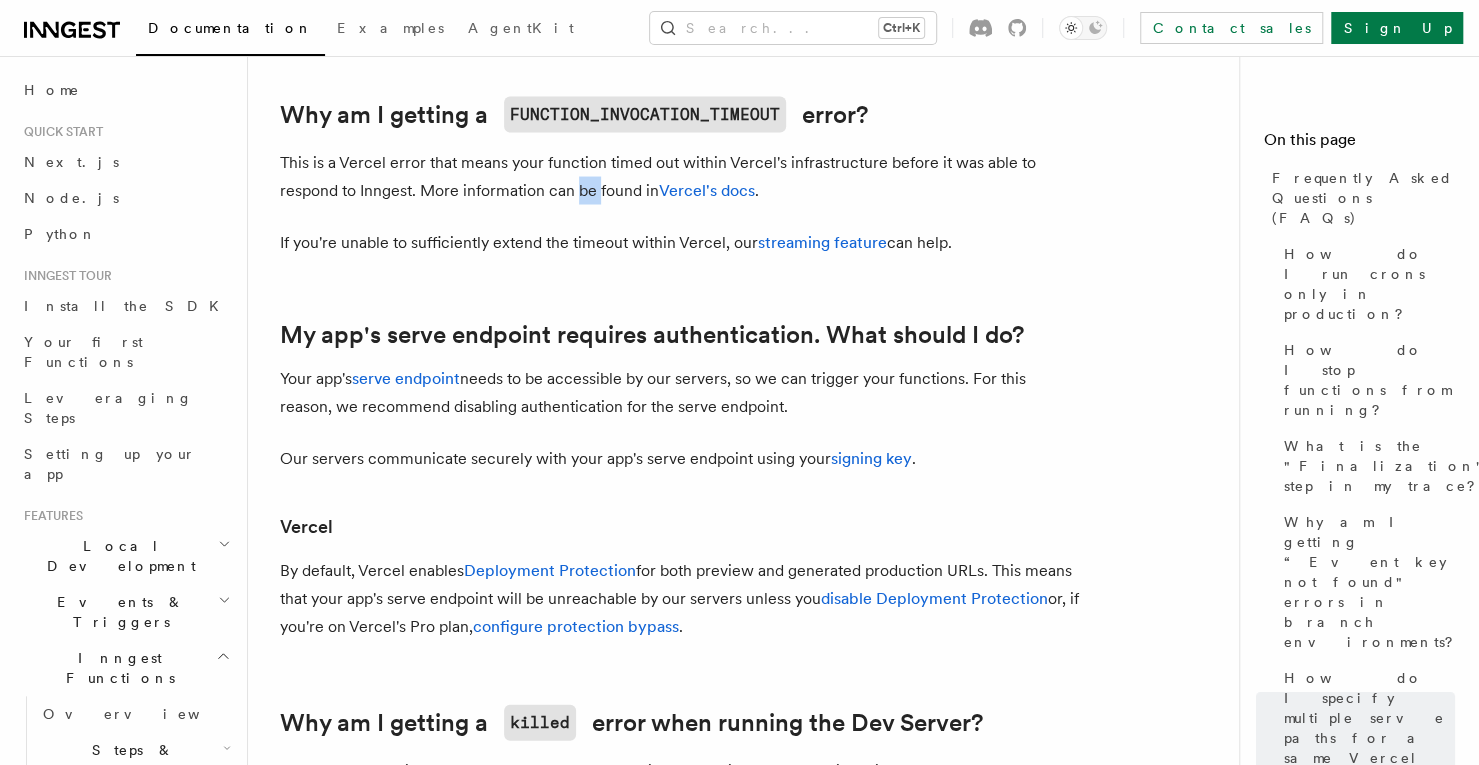 click on "This is a Vercel error that means your function timed out within Vercel's infrastructure before it was able to respond to Inngest. More information can be found in  Vercel's docs ." at bounding box center (680, 176) 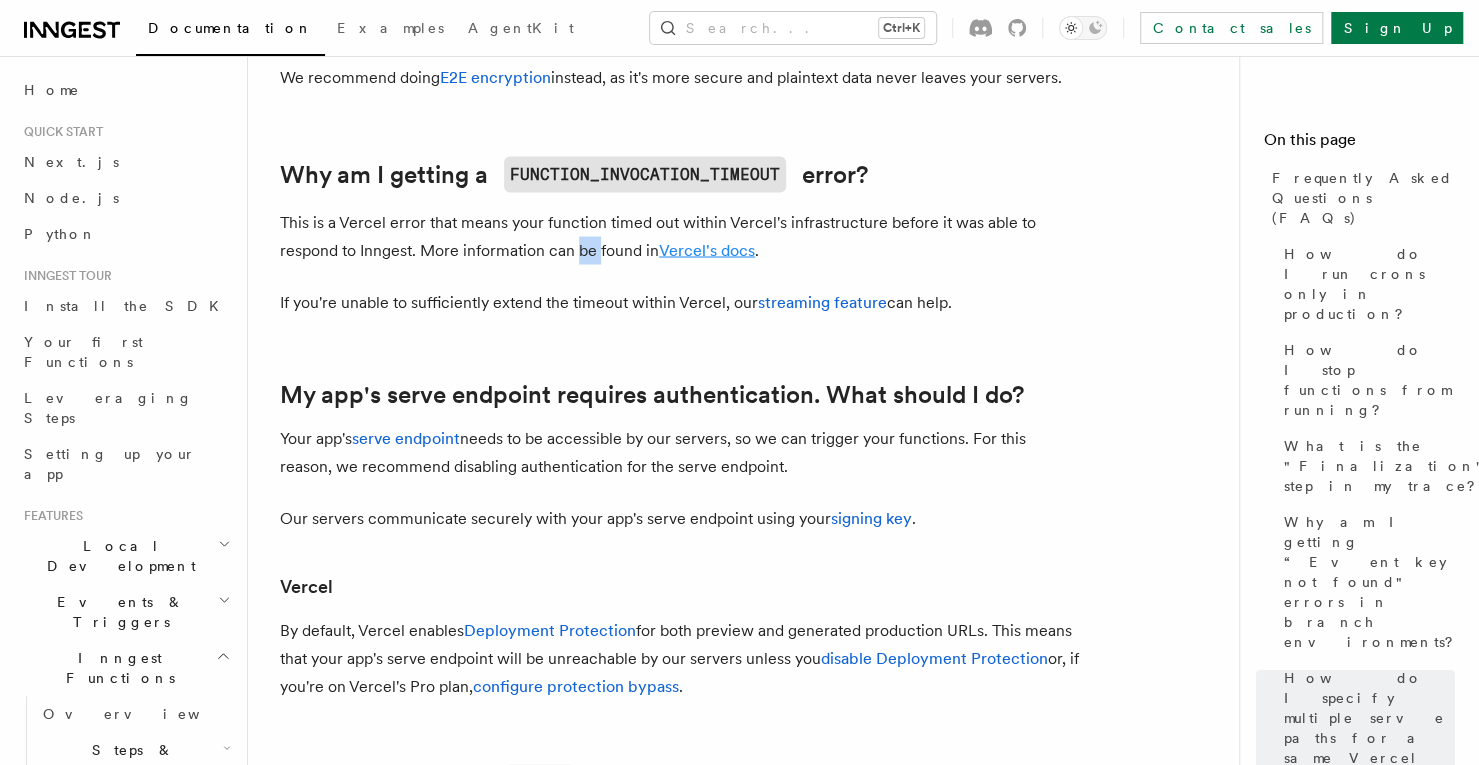 scroll, scrollTop: 2033, scrollLeft: 0, axis: vertical 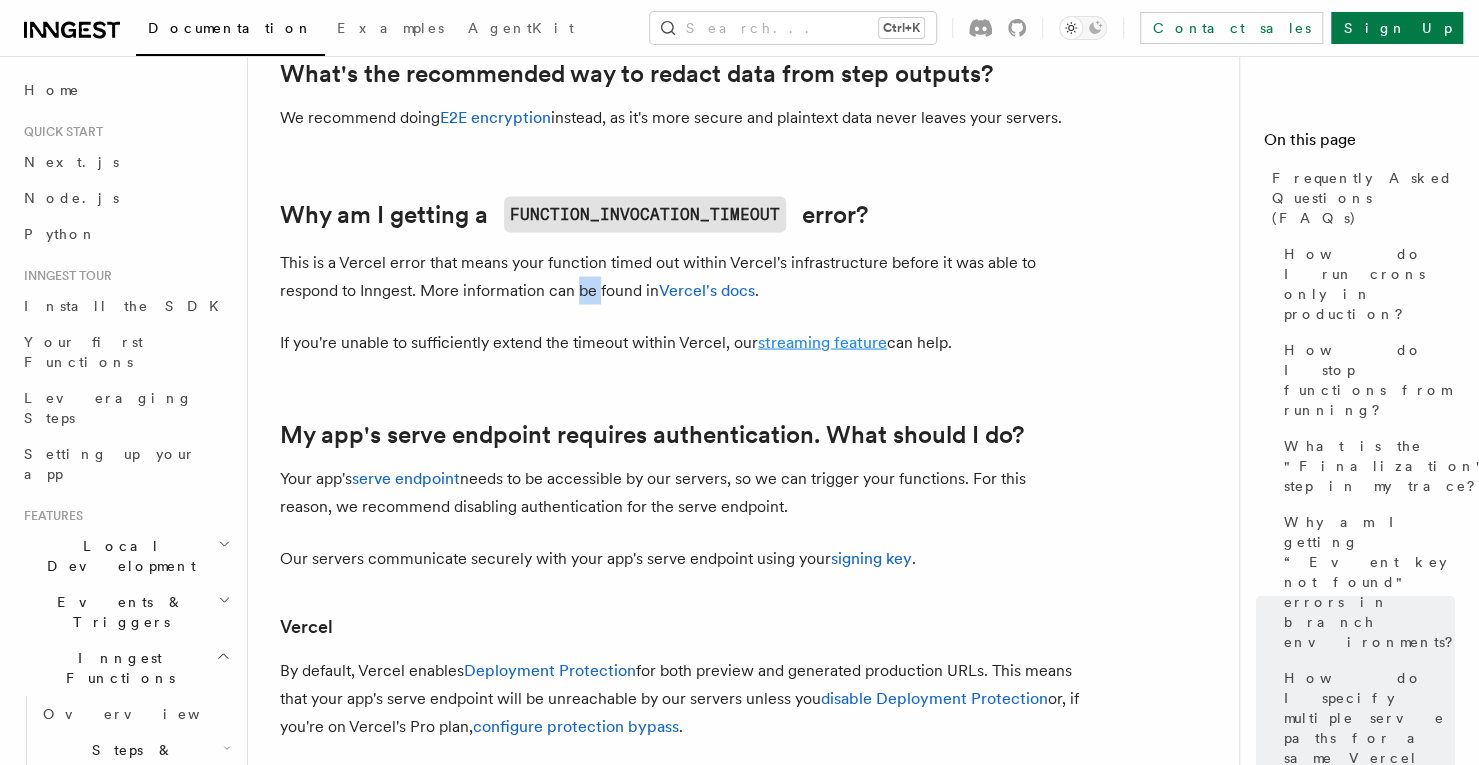 click on "streaming feature" at bounding box center [822, 341] 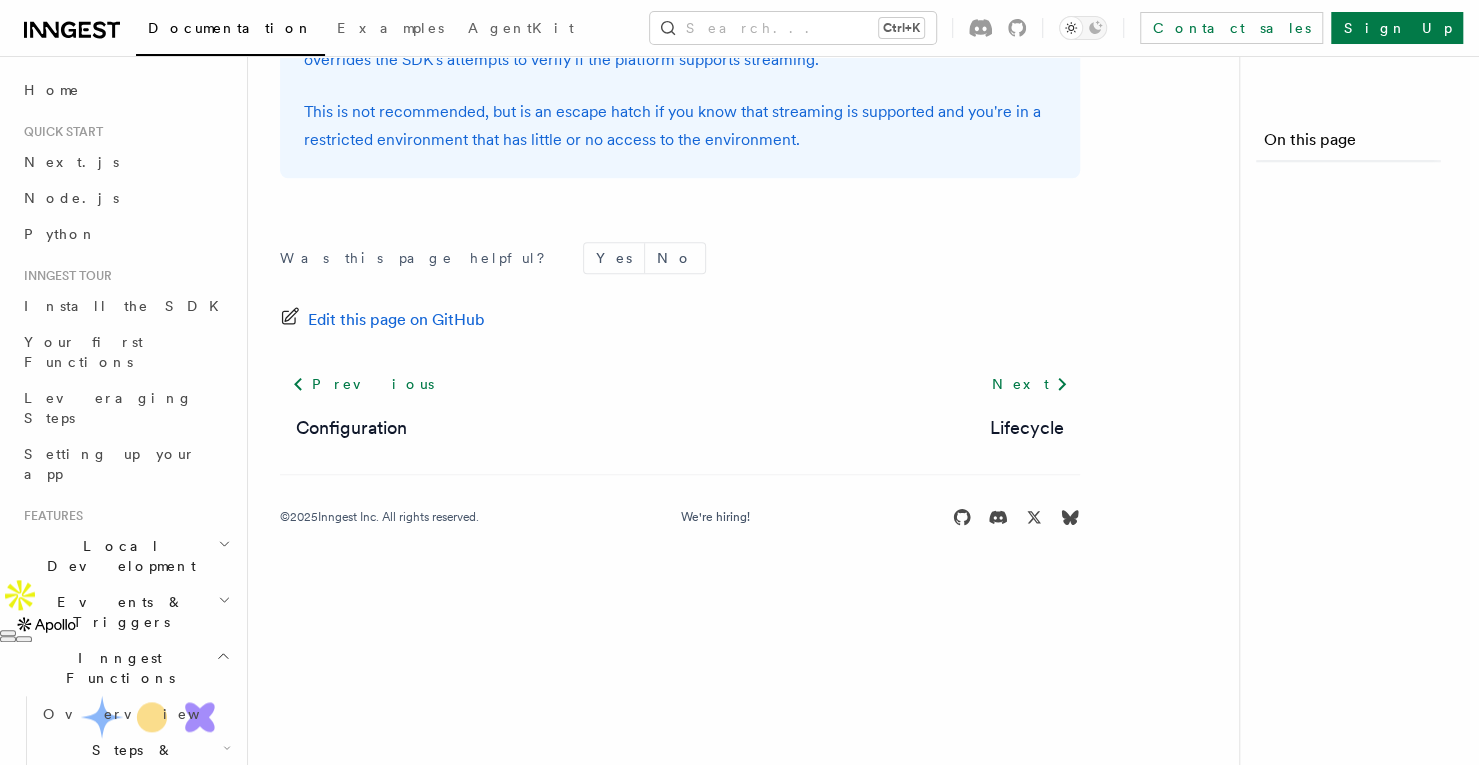 scroll, scrollTop: 0, scrollLeft: 0, axis: both 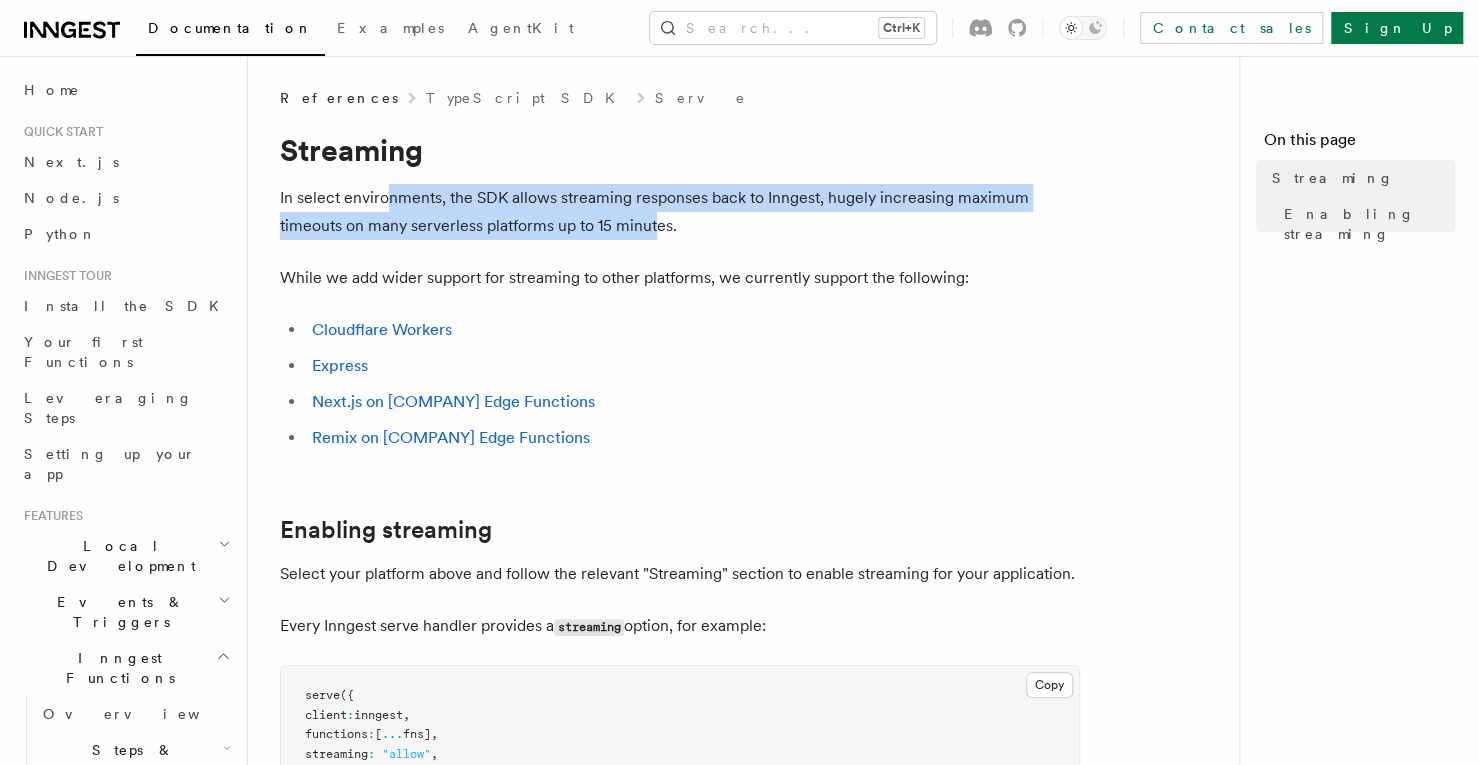 drag, startPoint x: 391, startPoint y: 194, endPoint x: 654, endPoint y: 229, distance: 265.31866 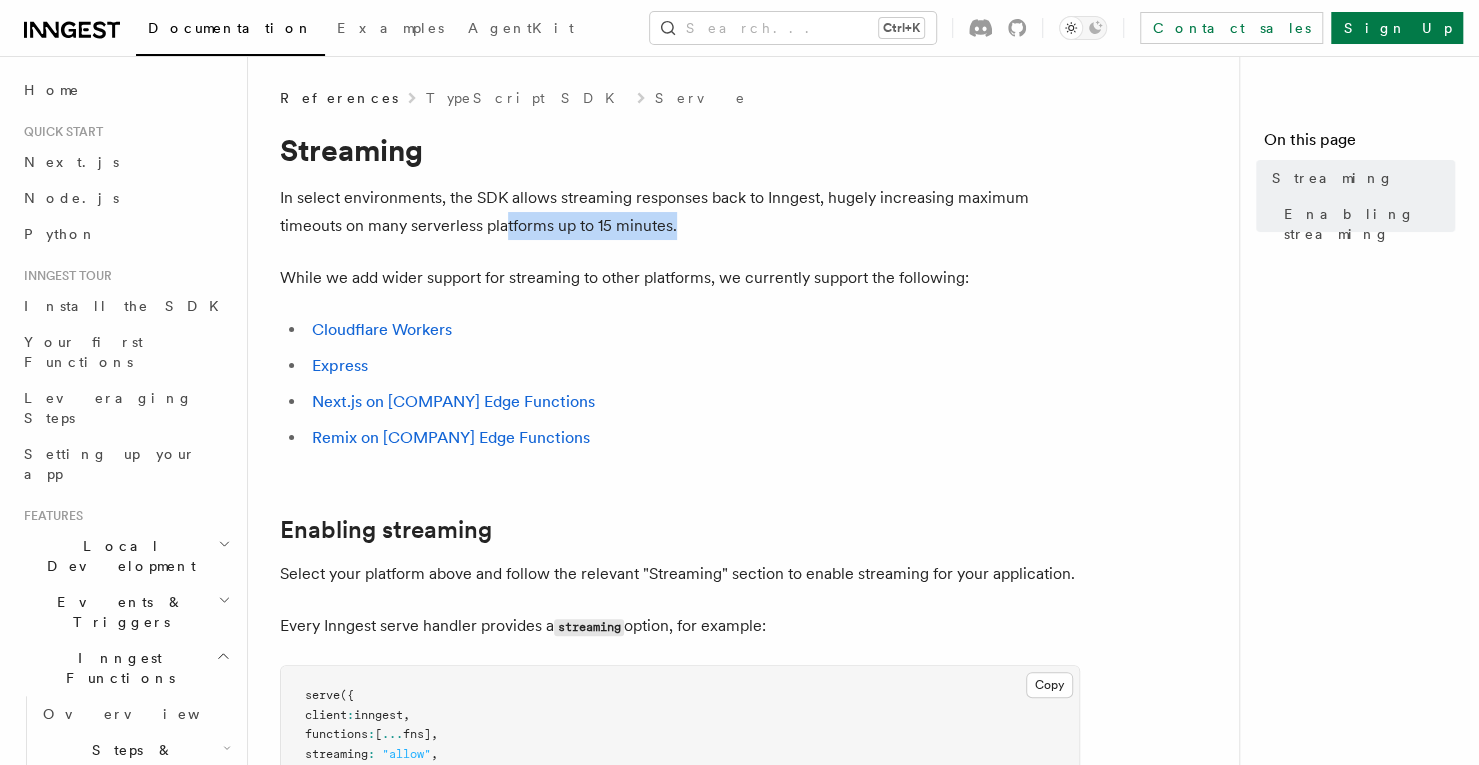 drag, startPoint x: 733, startPoint y: 231, endPoint x: 501, endPoint y: 227, distance: 232.03448 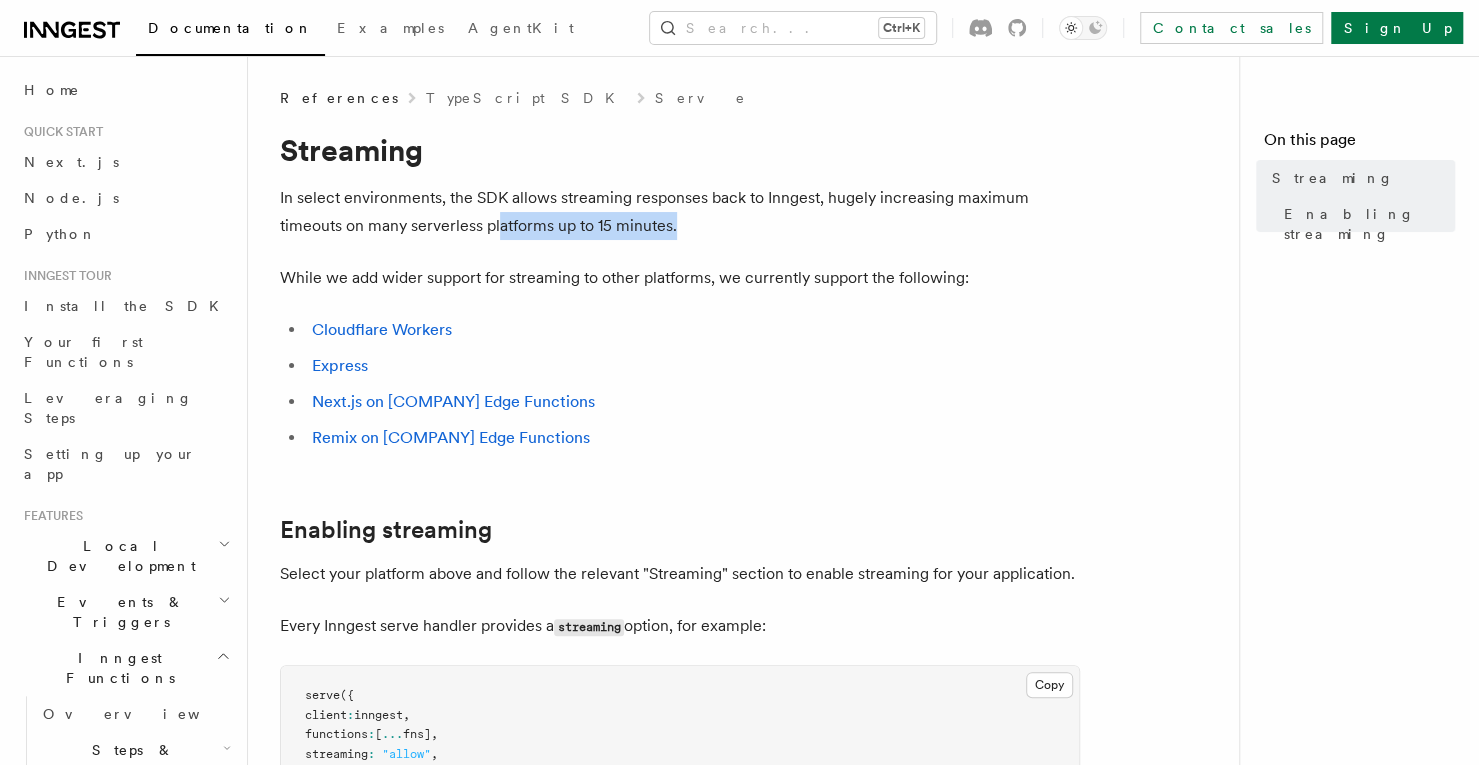 click on "In select environments, the SDK allows streaming responses back to Inngest, hugely increasing maximum timeouts on many serverless platforms up to 15 minutes." at bounding box center (680, 212) 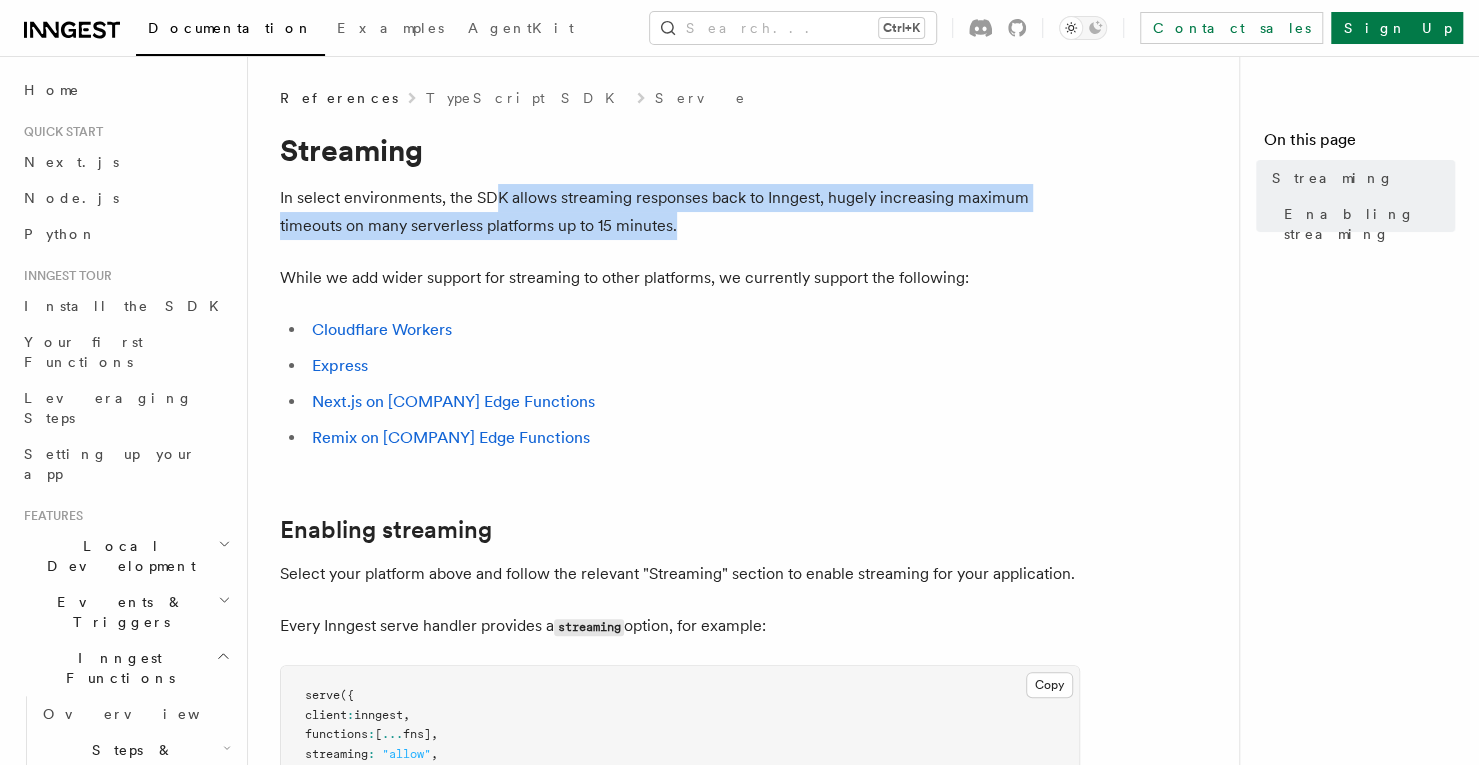 drag, startPoint x: 684, startPoint y: 228, endPoint x: 490, endPoint y: 210, distance: 194.83327 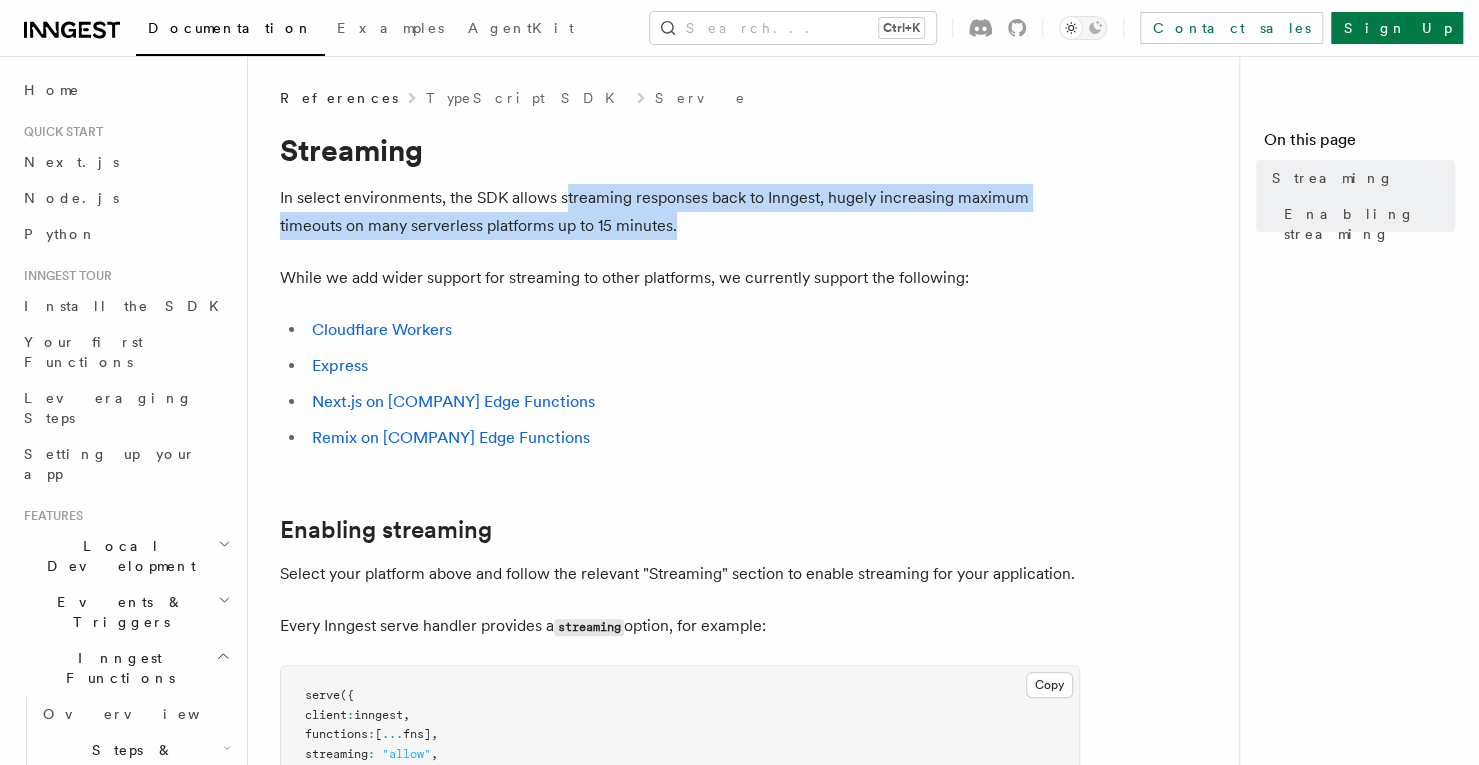 drag, startPoint x: 710, startPoint y: 221, endPoint x: 564, endPoint y: 195, distance: 148.297 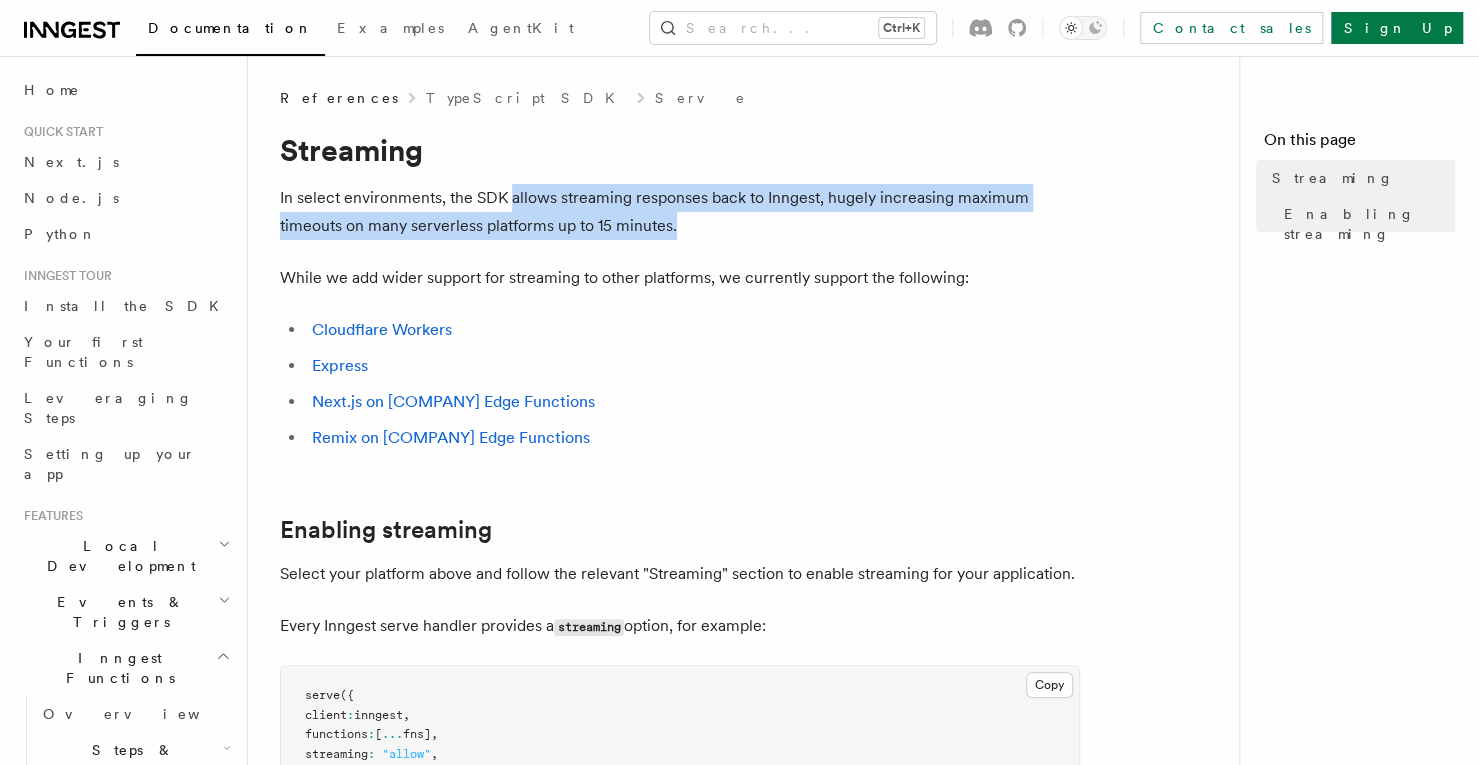 drag, startPoint x: 510, startPoint y: 195, endPoint x: 706, endPoint y: 219, distance: 197.46393 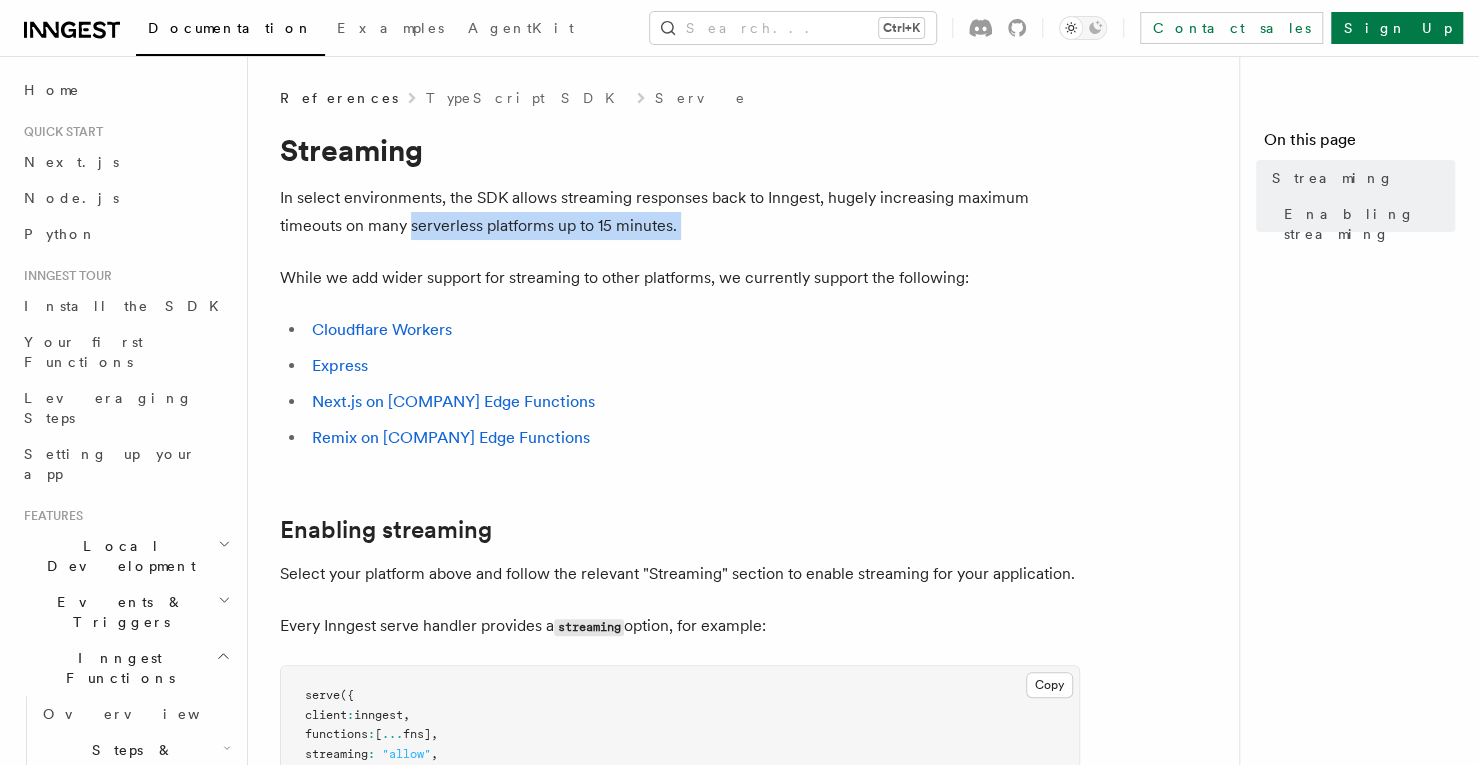 drag, startPoint x: 706, startPoint y: 219, endPoint x: 444, endPoint y: 223, distance: 262.03052 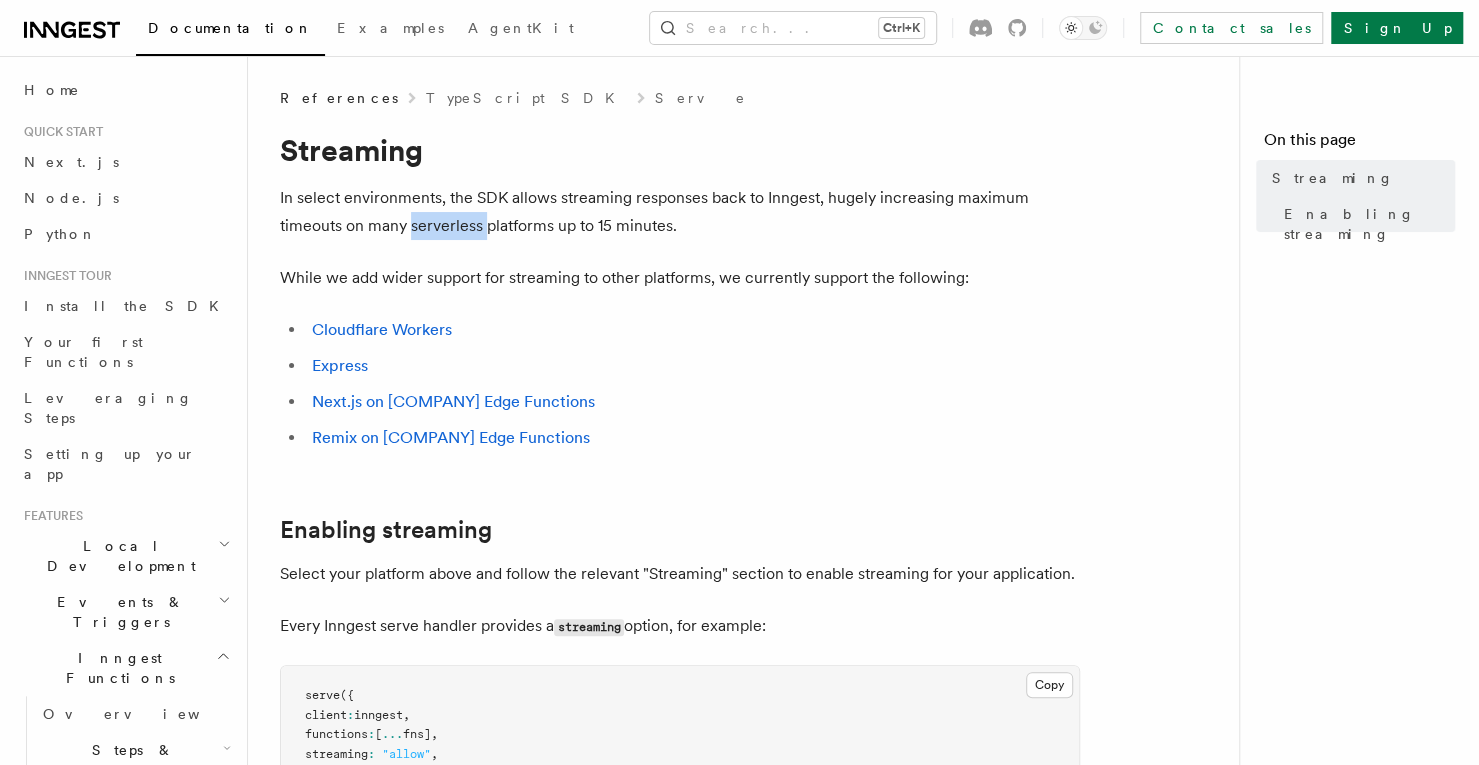 click on "In select environments, the SDK allows streaming responses back to Inngest, hugely increasing maximum timeouts on many serverless platforms up to 15 minutes." at bounding box center [680, 212] 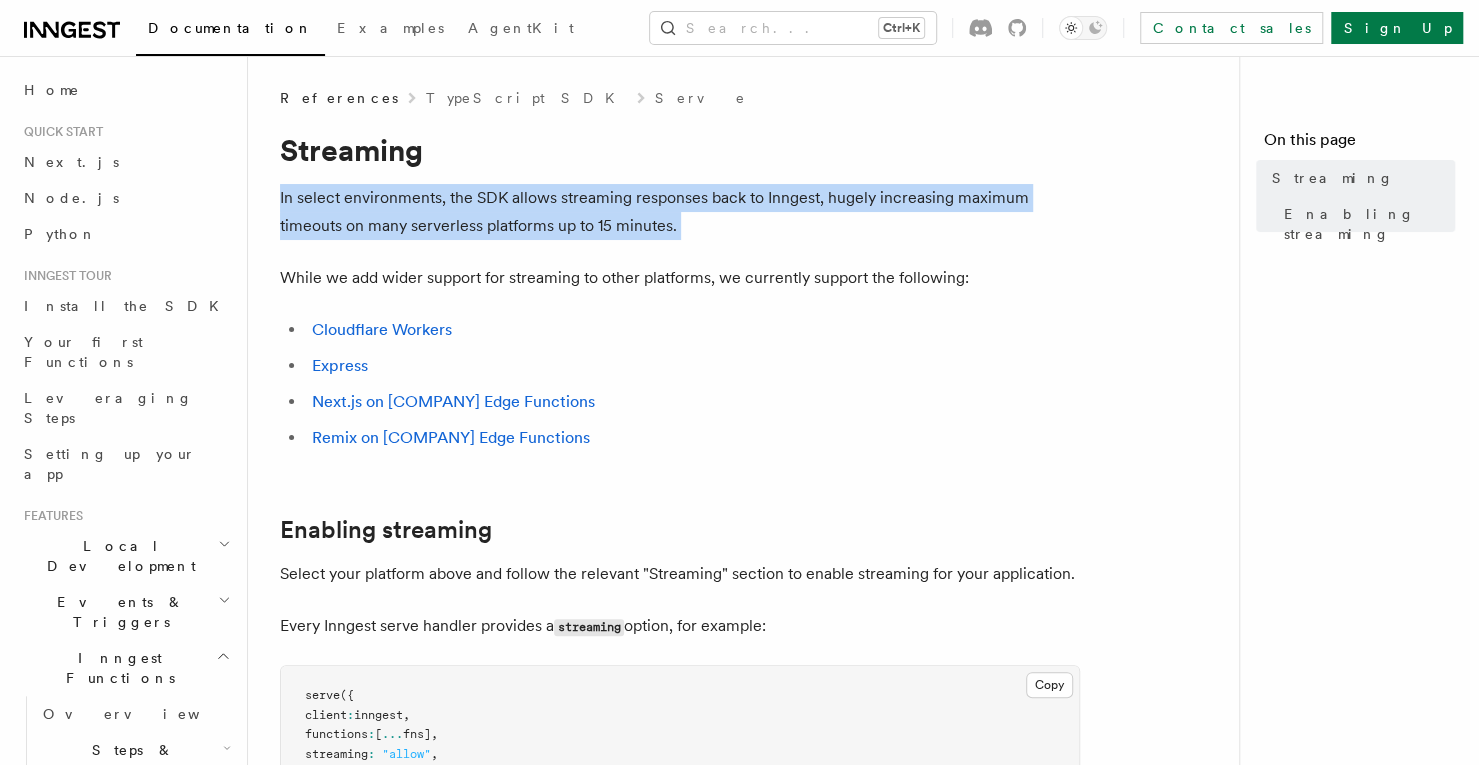 click on "In select environments, the SDK allows streaming responses back to Inngest, hugely increasing maximum timeouts on many serverless platforms up to 15 minutes." at bounding box center [680, 212] 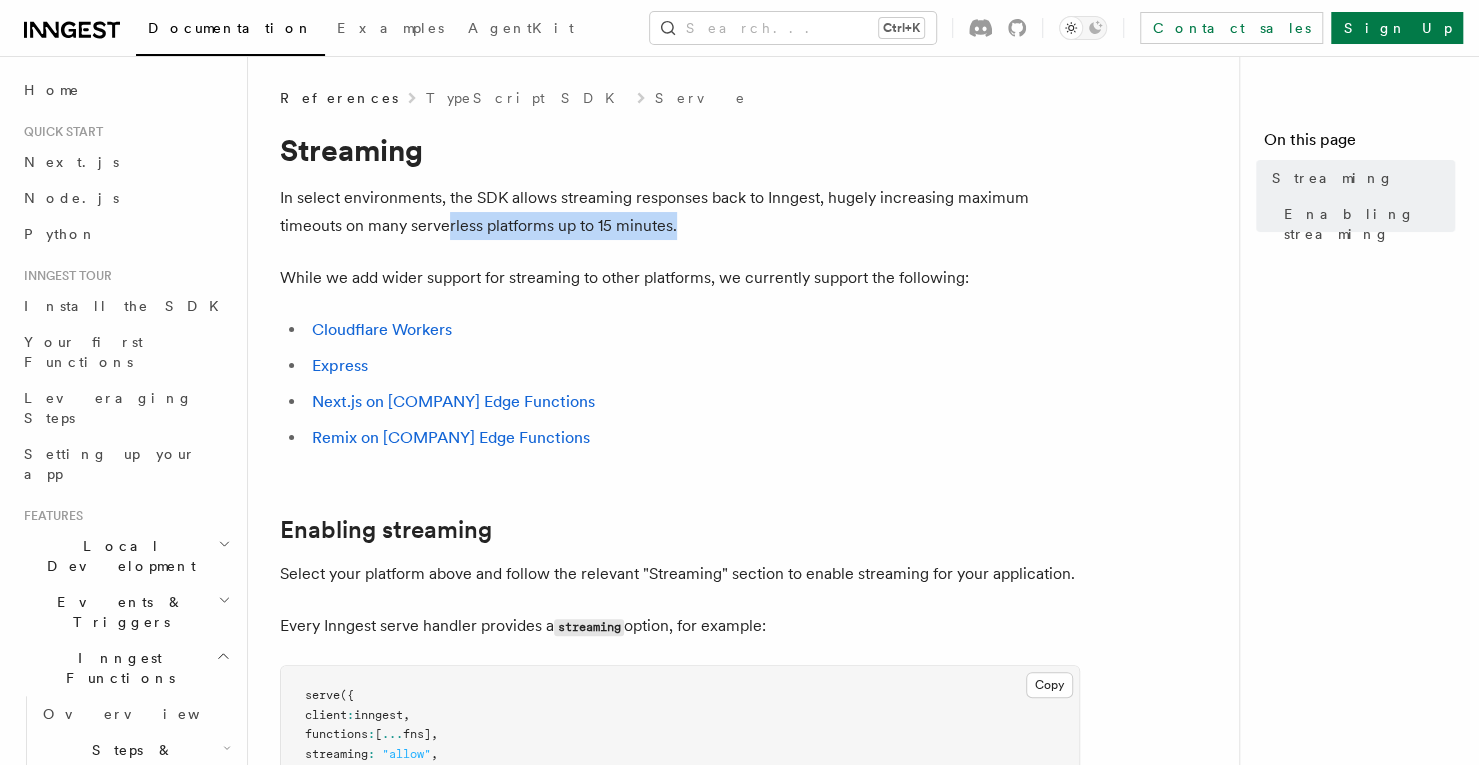 drag, startPoint x: 731, startPoint y: 235, endPoint x: 444, endPoint y: 231, distance: 287.02786 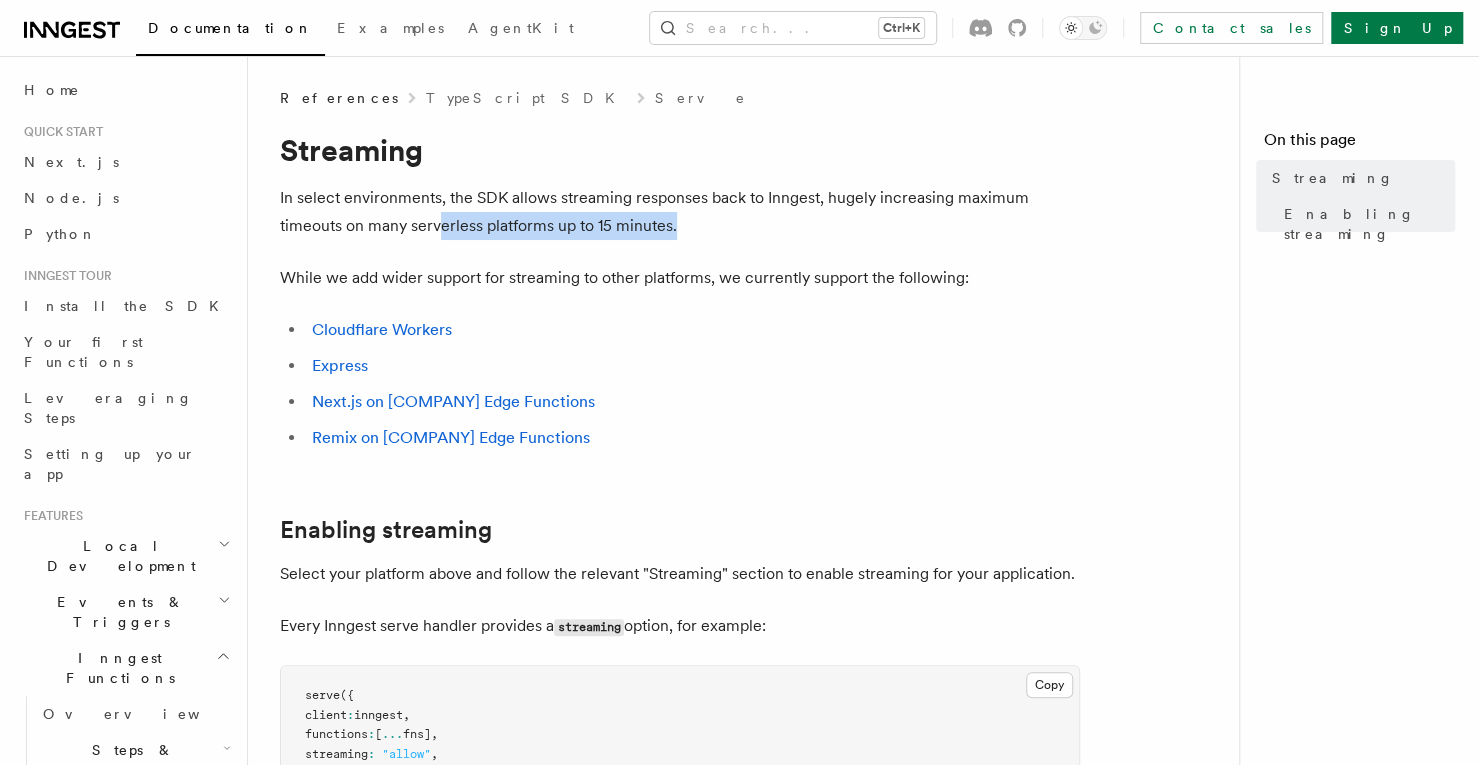 click on "In select environments, the SDK allows streaming responses back to Inngest, hugely increasing maximum timeouts on many serverless platforms up to 15 minutes." at bounding box center [680, 212] 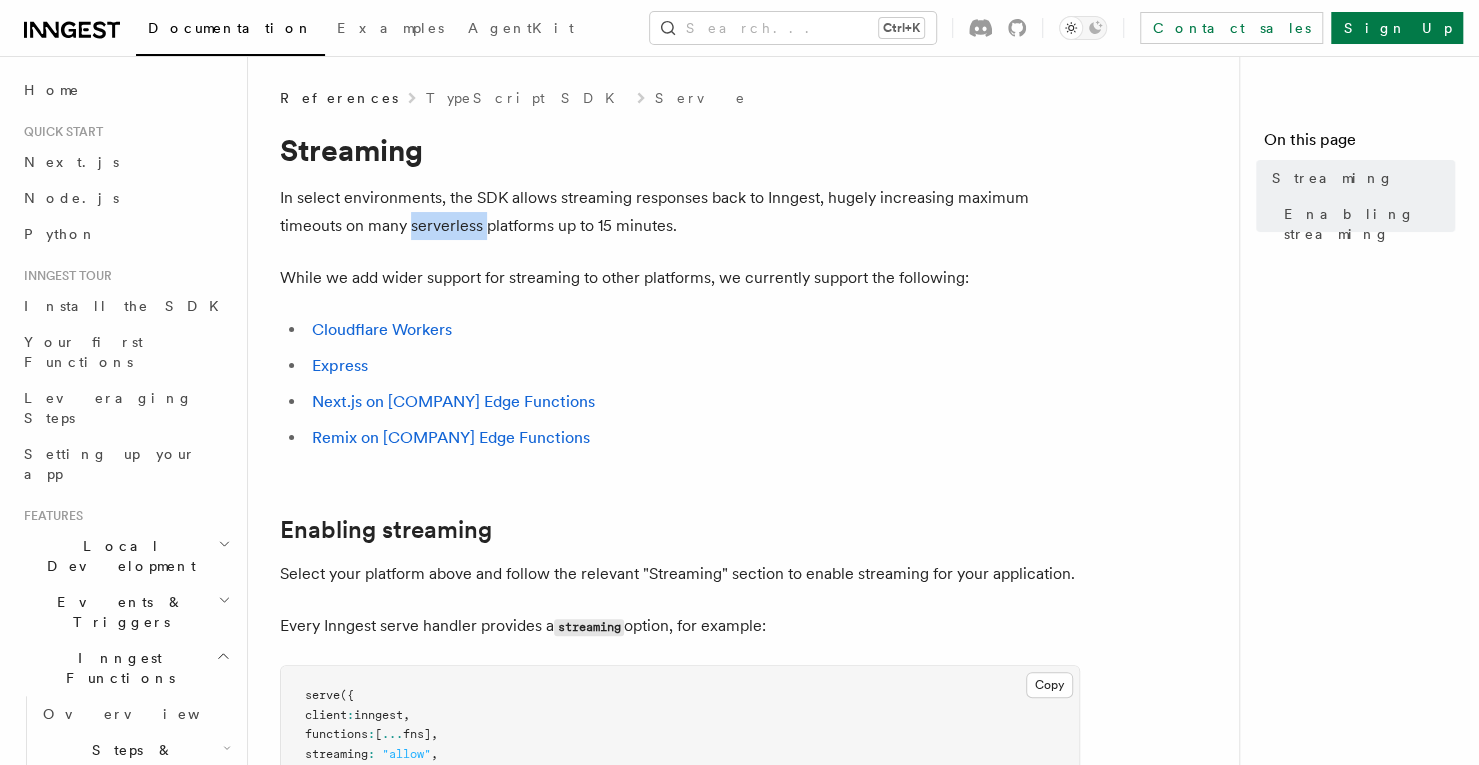 click on "In select environments, the SDK allows streaming responses back to Inngest, hugely increasing maximum timeouts on many serverless platforms up to 15 minutes." at bounding box center (680, 212) 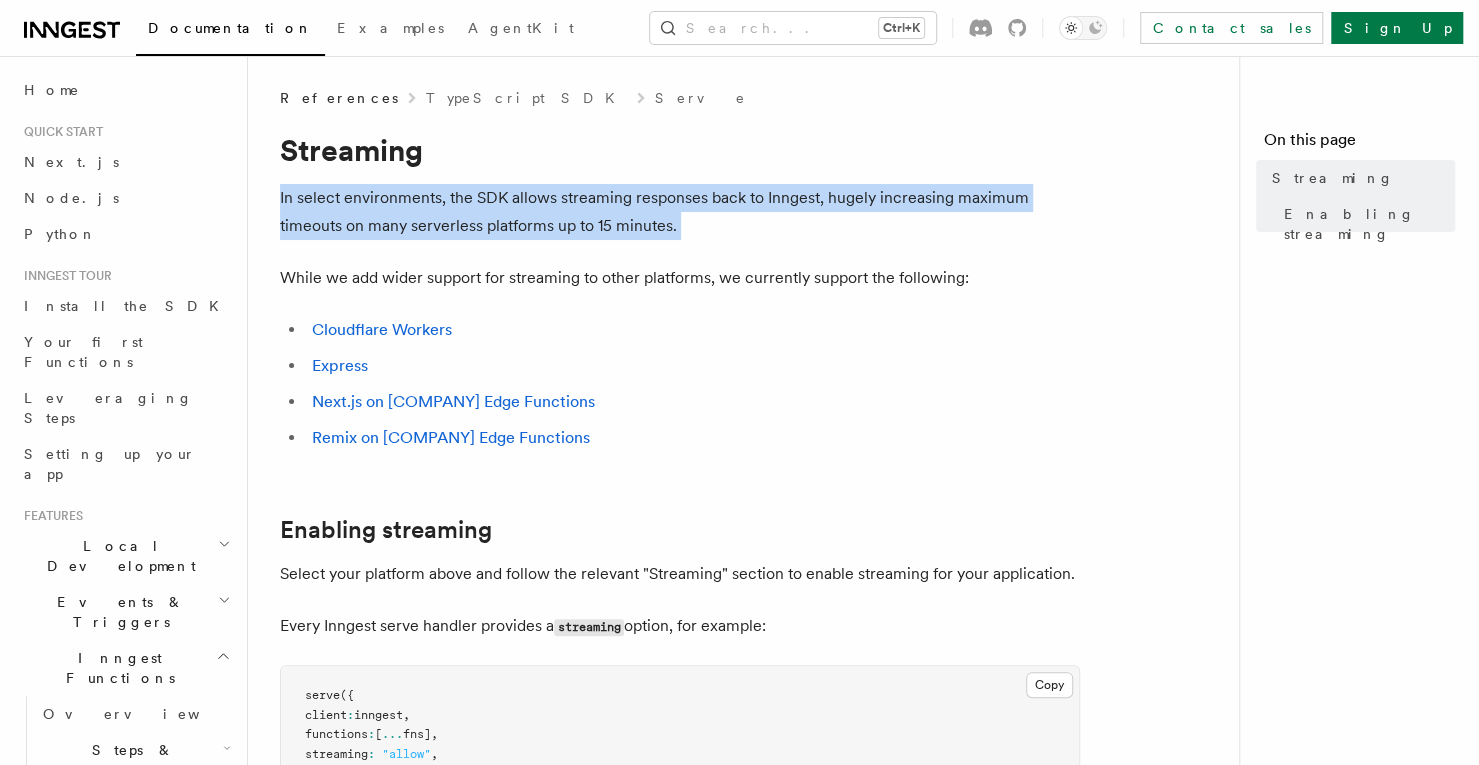 click on "In select environments, the SDK allows streaming responses back to Inngest, hugely increasing maximum timeouts on many serverless platforms up to 15 minutes." at bounding box center (680, 212) 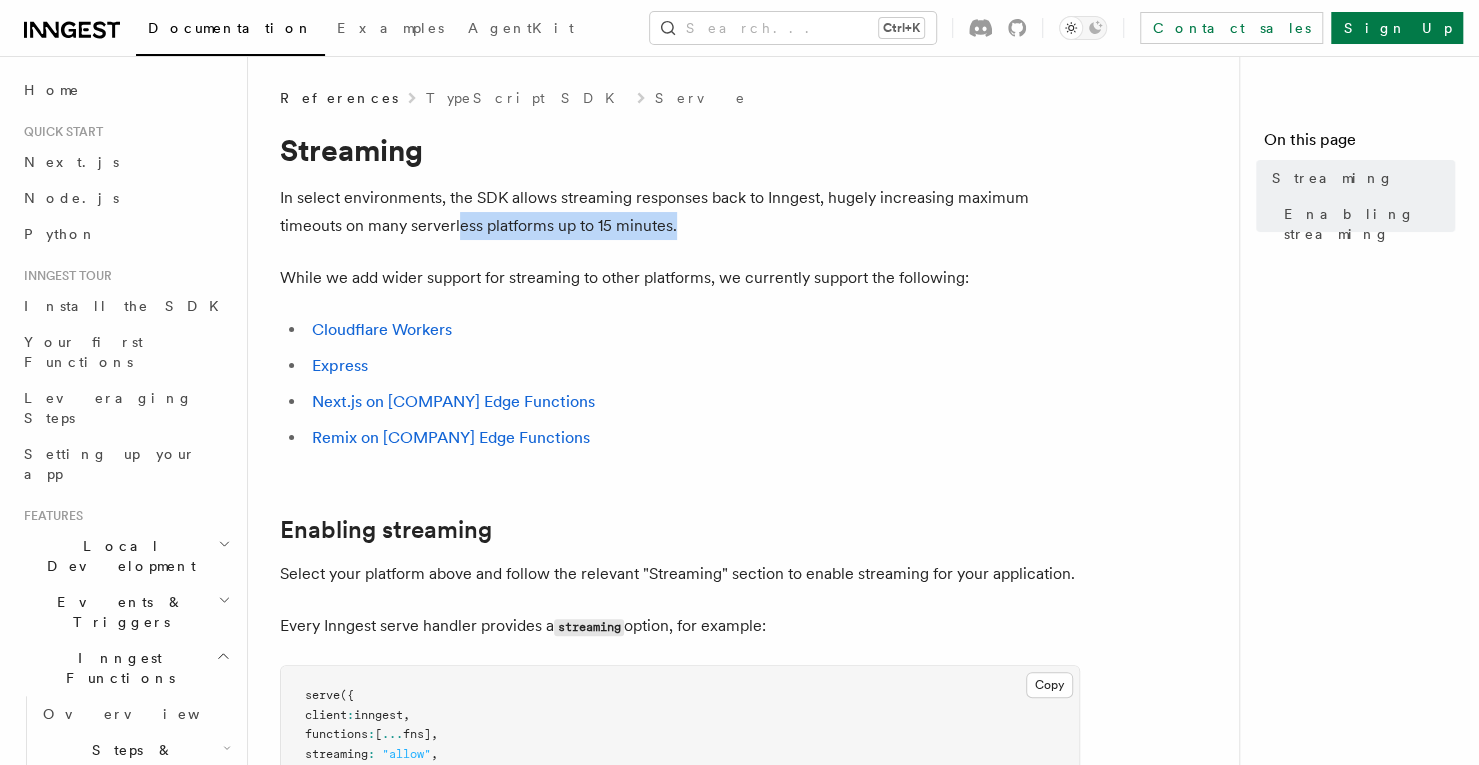 drag, startPoint x: 747, startPoint y: 233, endPoint x: 461, endPoint y: 231, distance: 286.007 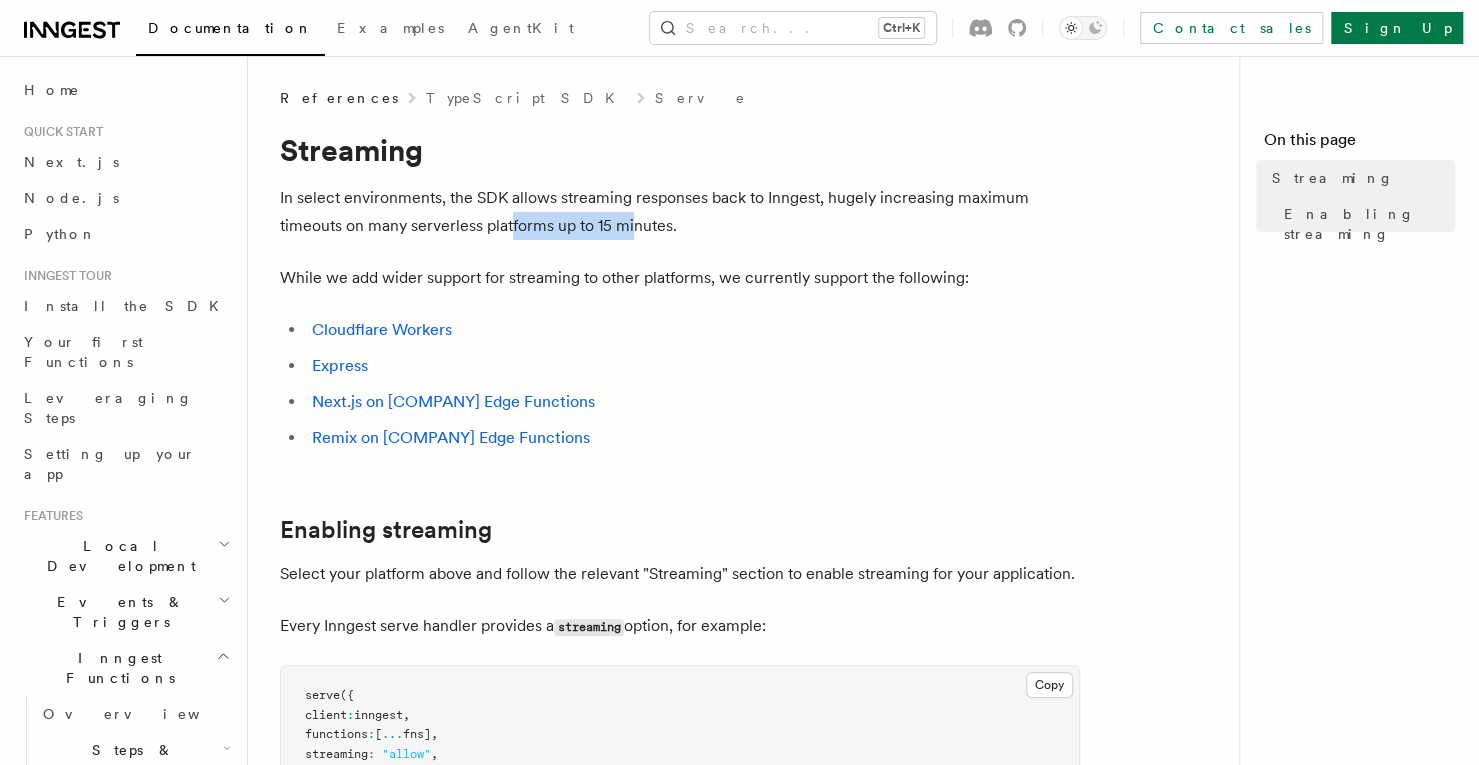 drag, startPoint x: 514, startPoint y: 231, endPoint x: 633, endPoint y: 231, distance: 119 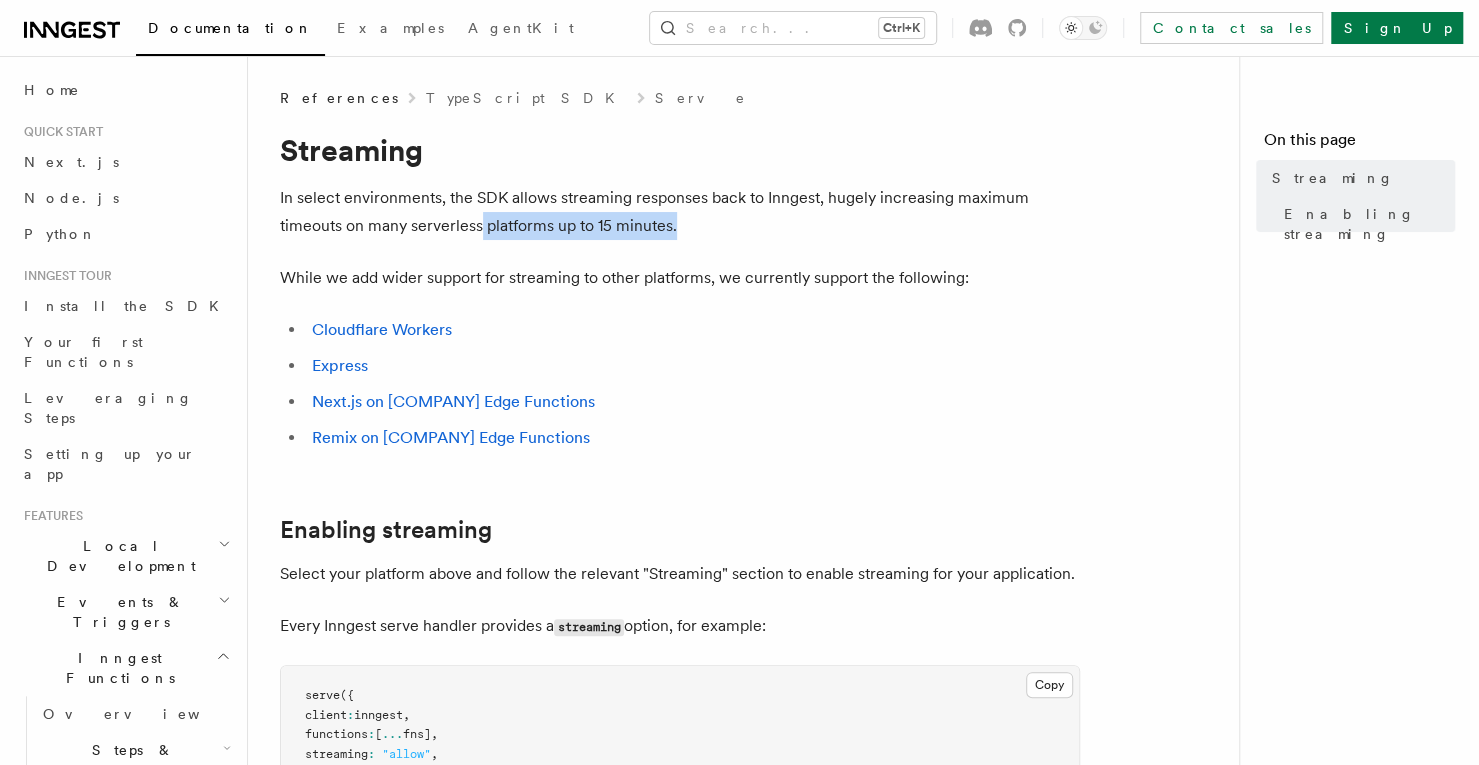 drag, startPoint x: 728, startPoint y: 229, endPoint x: 473, endPoint y: 228, distance: 255.00197 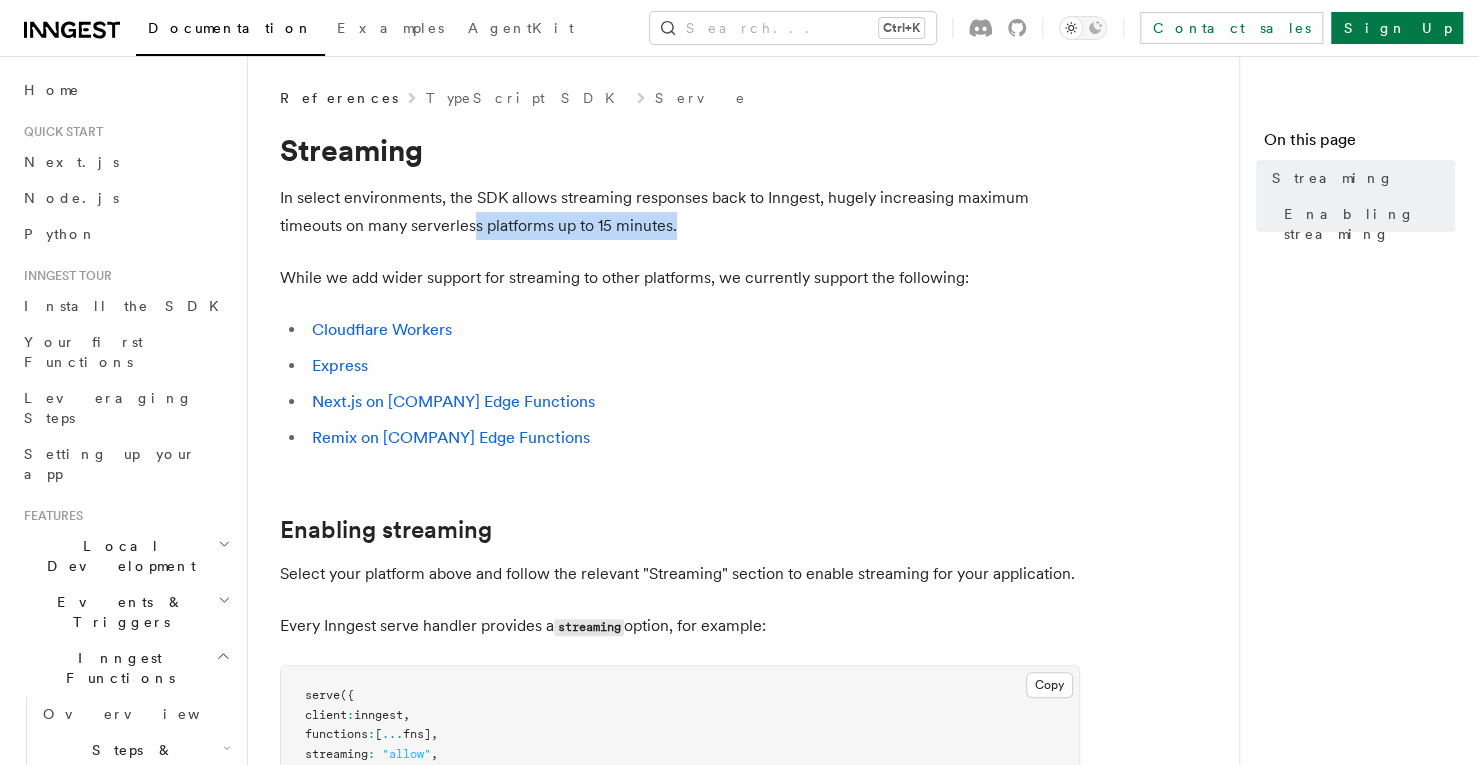 scroll, scrollTop: 100, scrollLeft: 0, axis: vertical 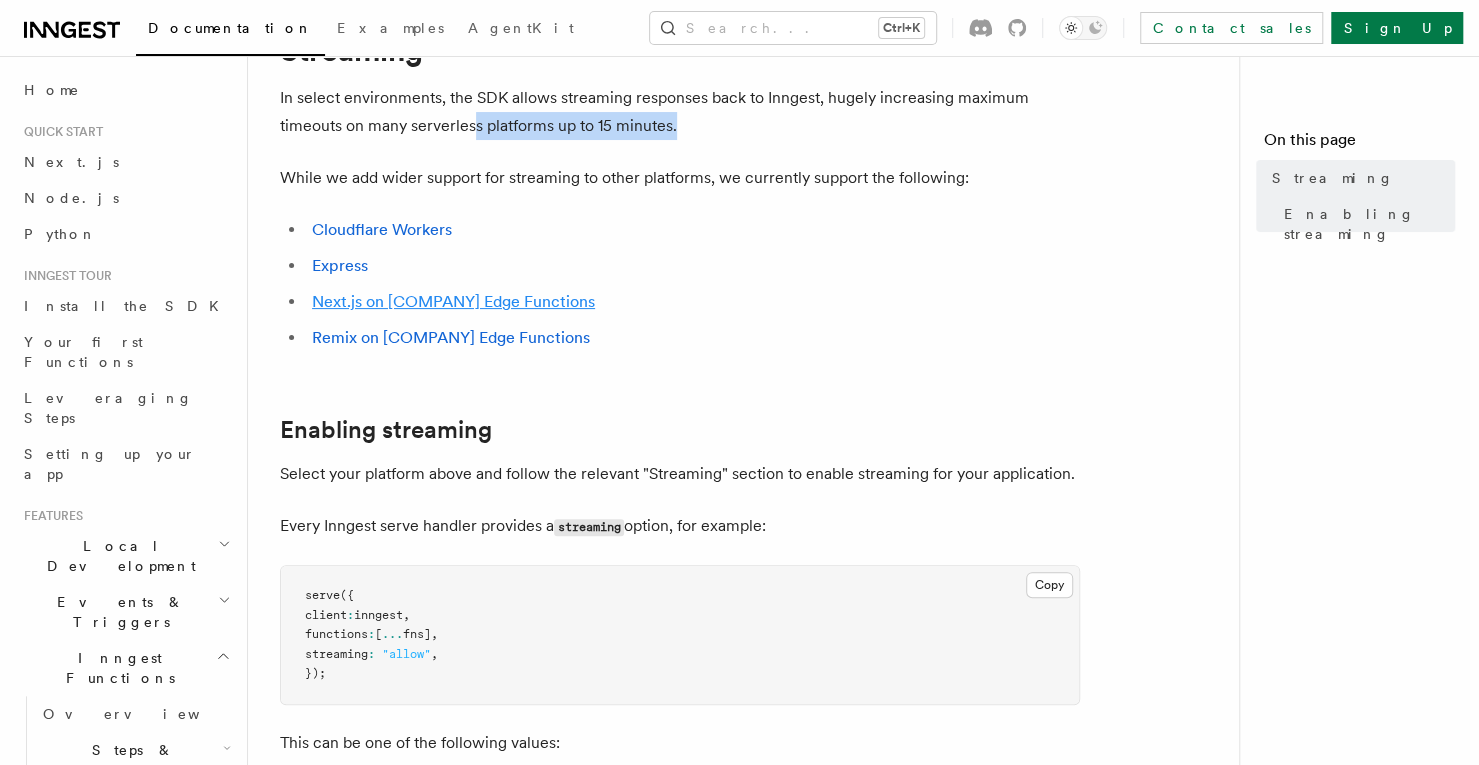 click on "Next.js on [COMPANY] Edge Functions" at bounding box center (453, 301) 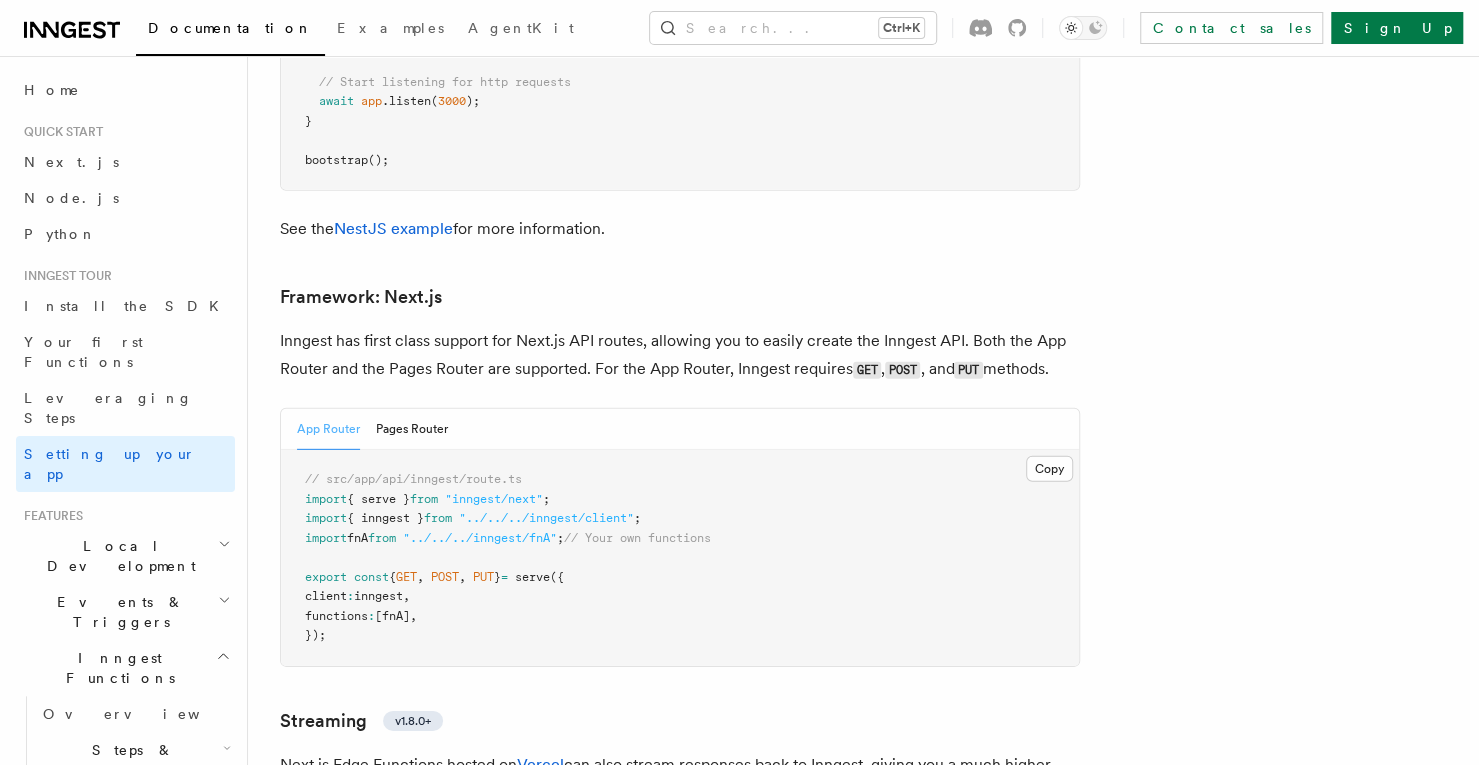 scroll, scrollTop: 12231, scrollLeft: 0, axis: vertical 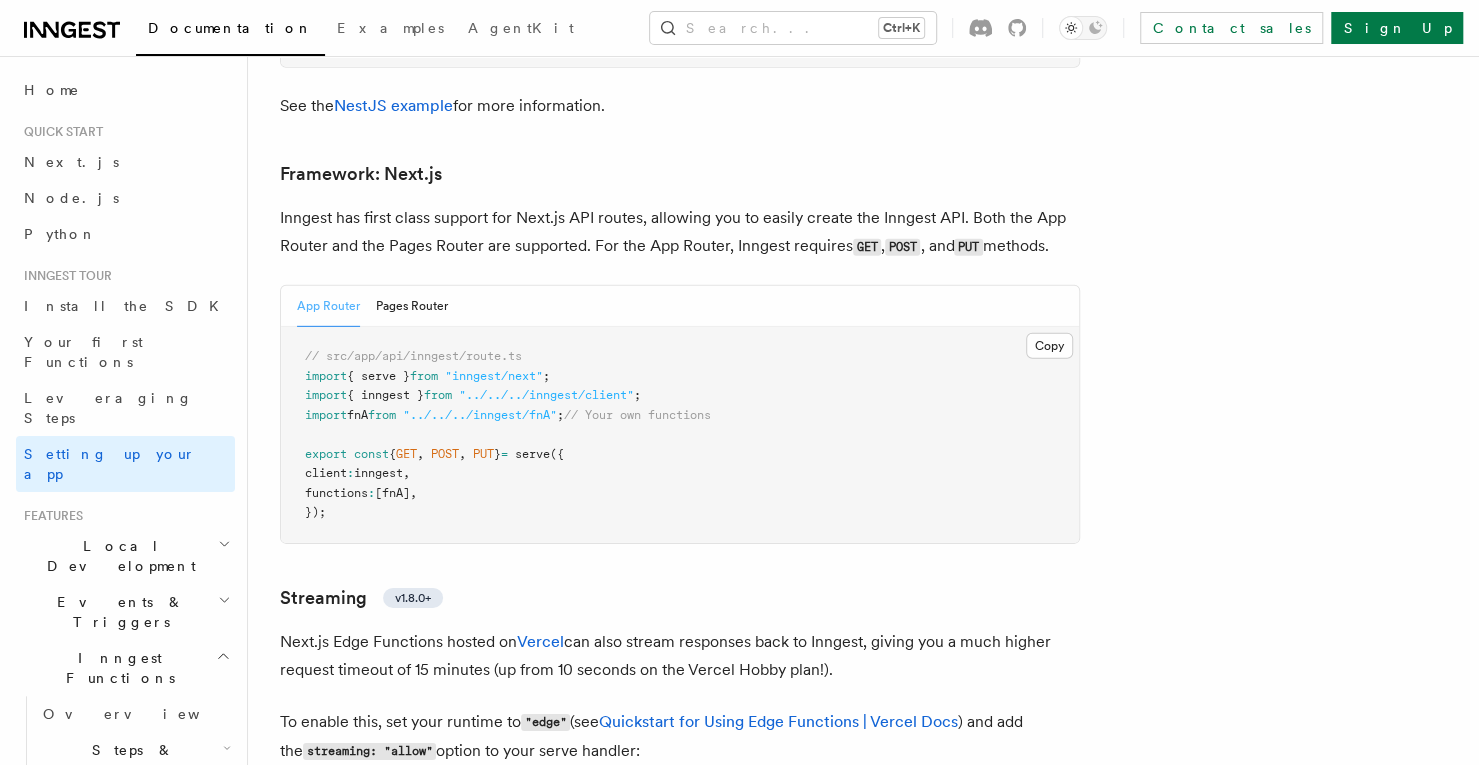 click on ""../../../inngest/fnA"" at bounding box center (480, 415) 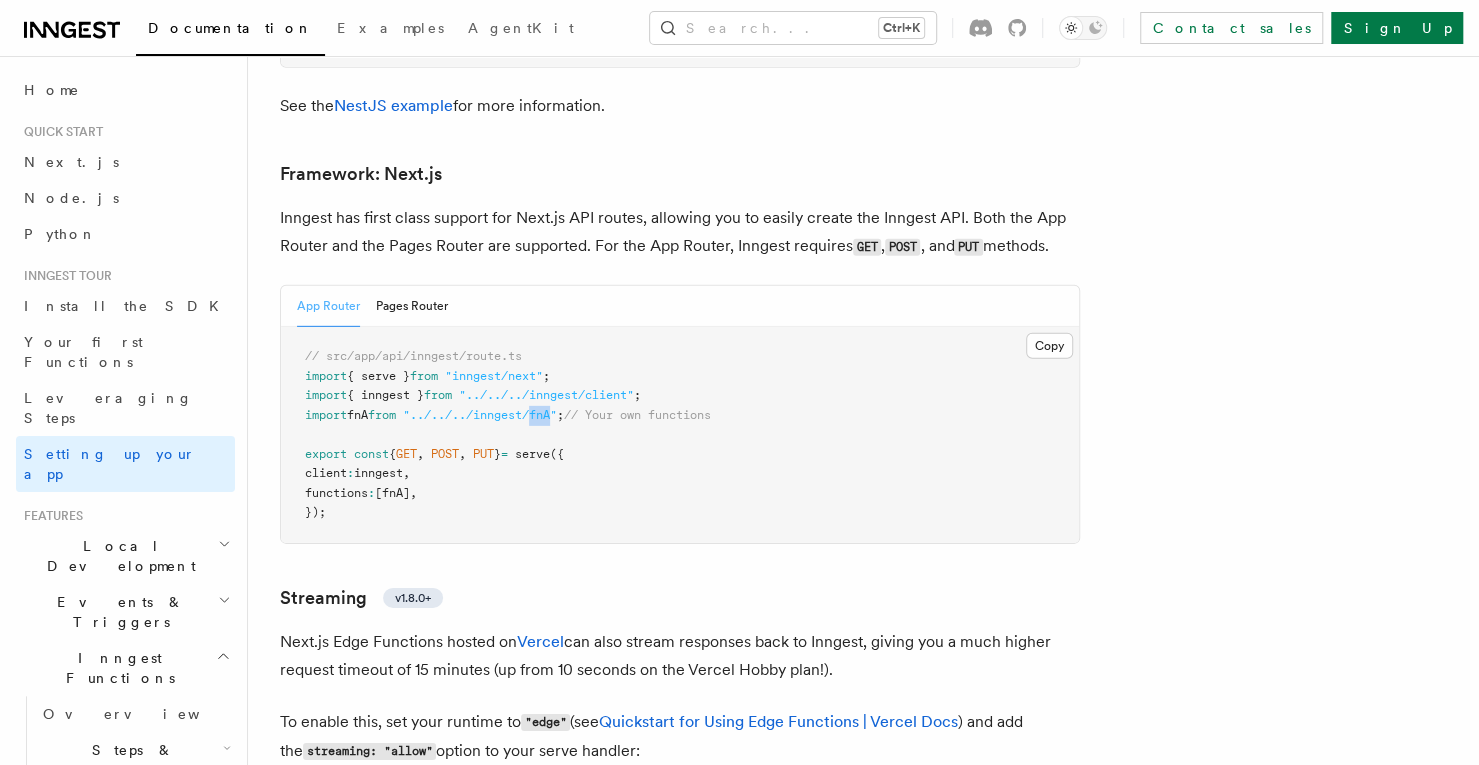 click on ""../../../inngest/fnA"" at bounding box center [480, 415] 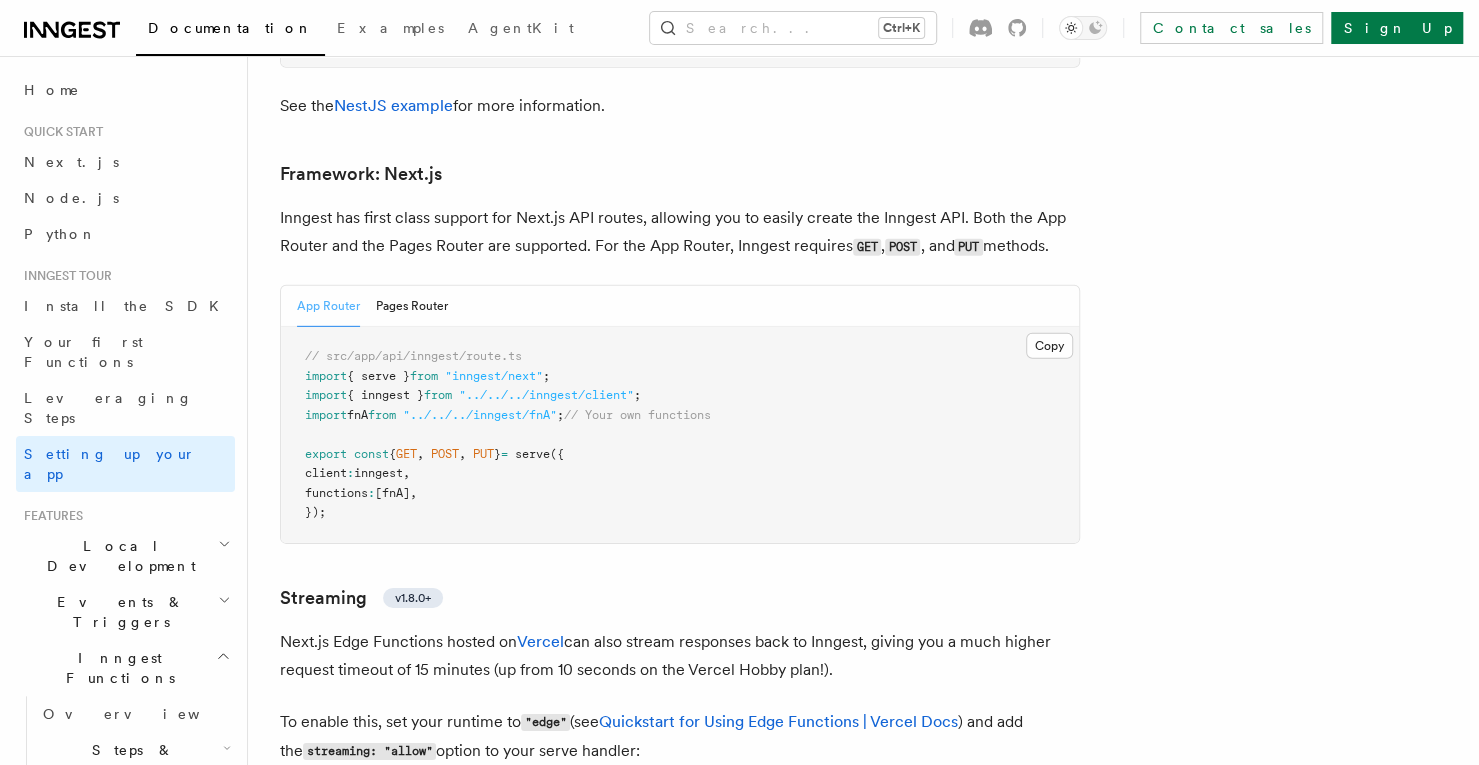 click on "// src/app/api/inngest/route.ts
import  { serve }  from   "inngest/next" ;
import  { inngest }  from   "../../../inngest/client" ;
import  fnA  from   "../../../inngest/fnA" ;  // Your own functions
export   const  {  GET ,   POST ,   PUT  }  =   serve ({
client :  inngest ,
functions :  [fnA] ,
});" at bounding box center (680, 435) 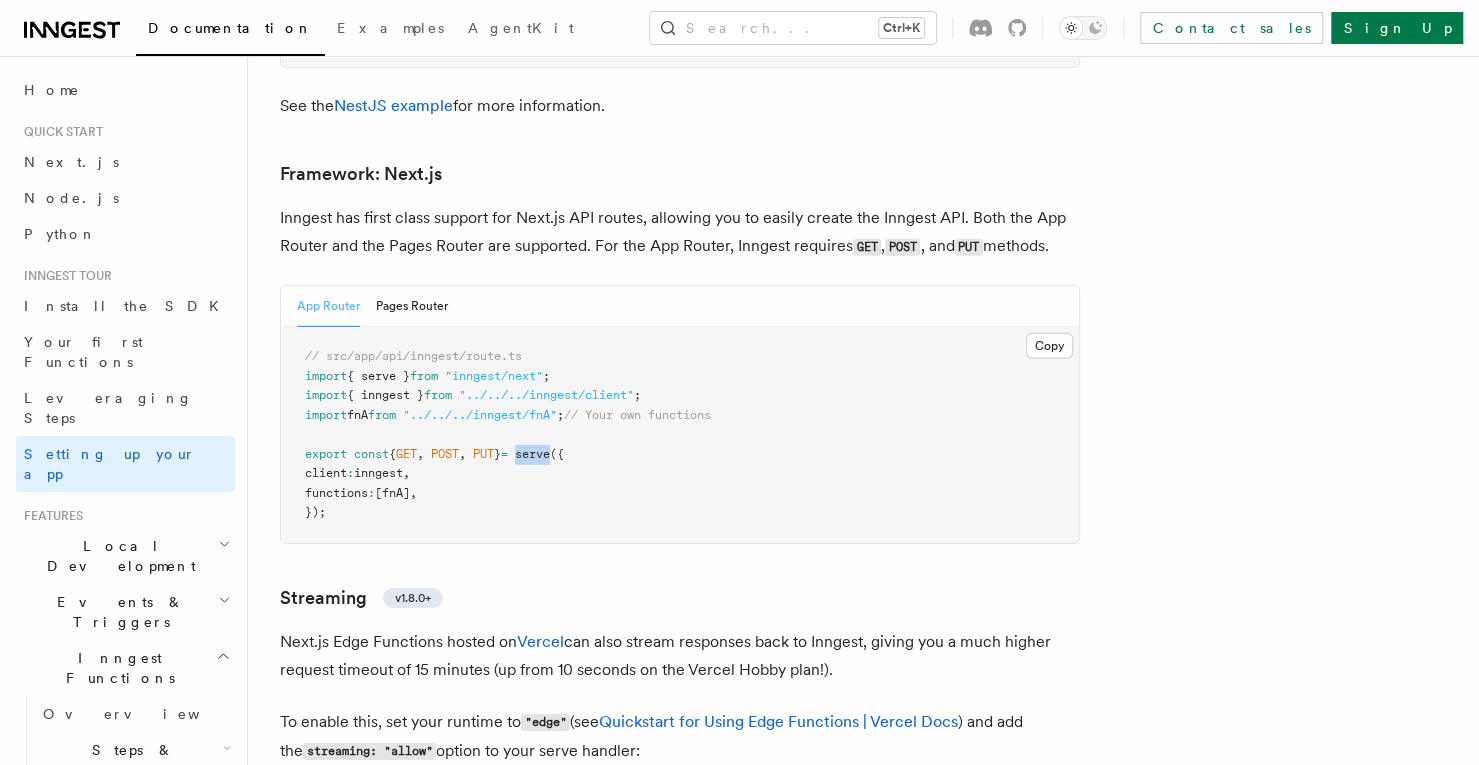 click on "// src/app/api/inngest/route.ts
import  { serve }  from   "inngest/next" ;
import  { inngest }  from   "../../../inngest/client" ;
import  fnA  from   "../../../inngest/fnA" ;  // Your own functions
export   const  {  GET ,   POST ,   PUT  }  =   serve ({
client :  inngest ,
functions :  [fnA] ,
});" at bounding box center [680, 435] 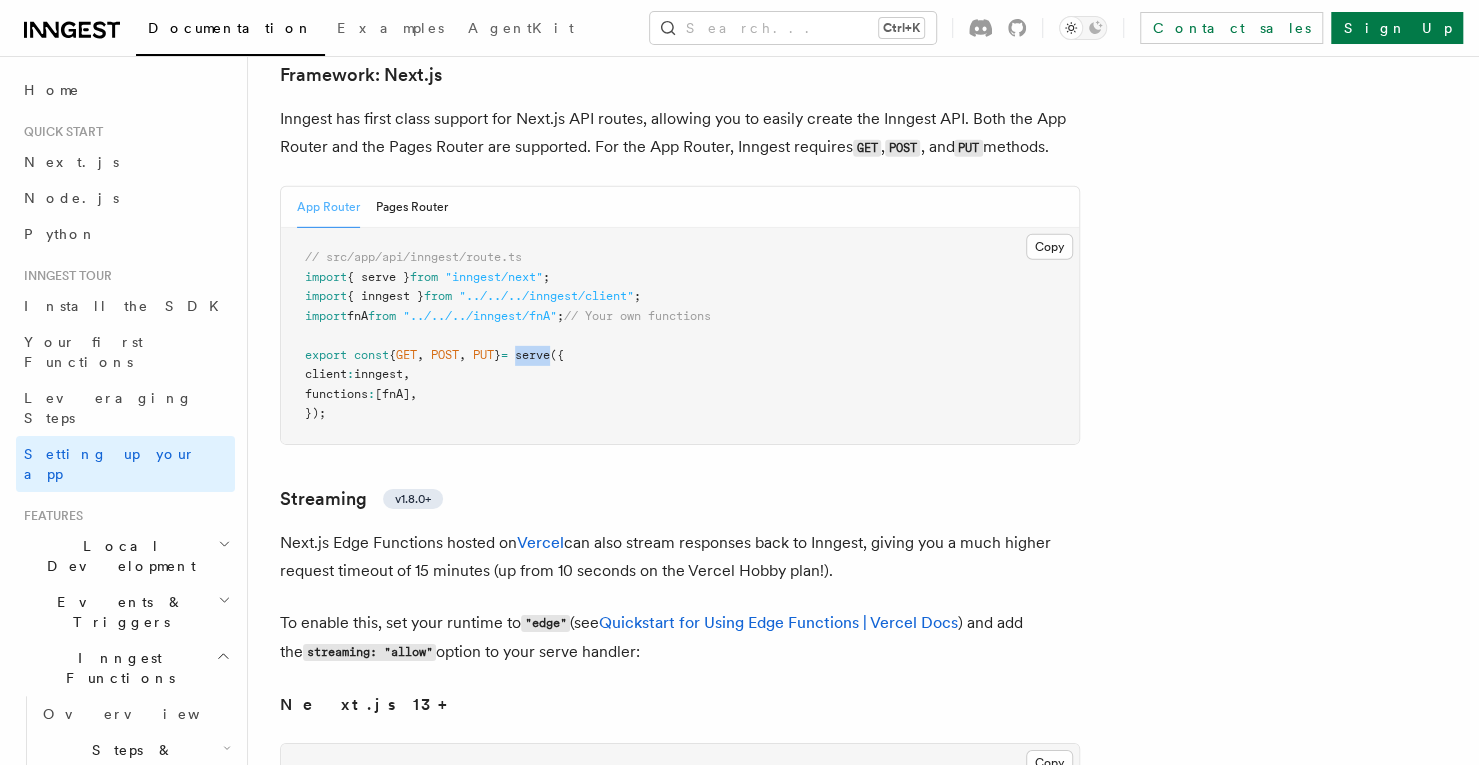 scroll, scrollTop: 12331, scrollLeft: 0, axis: vertical 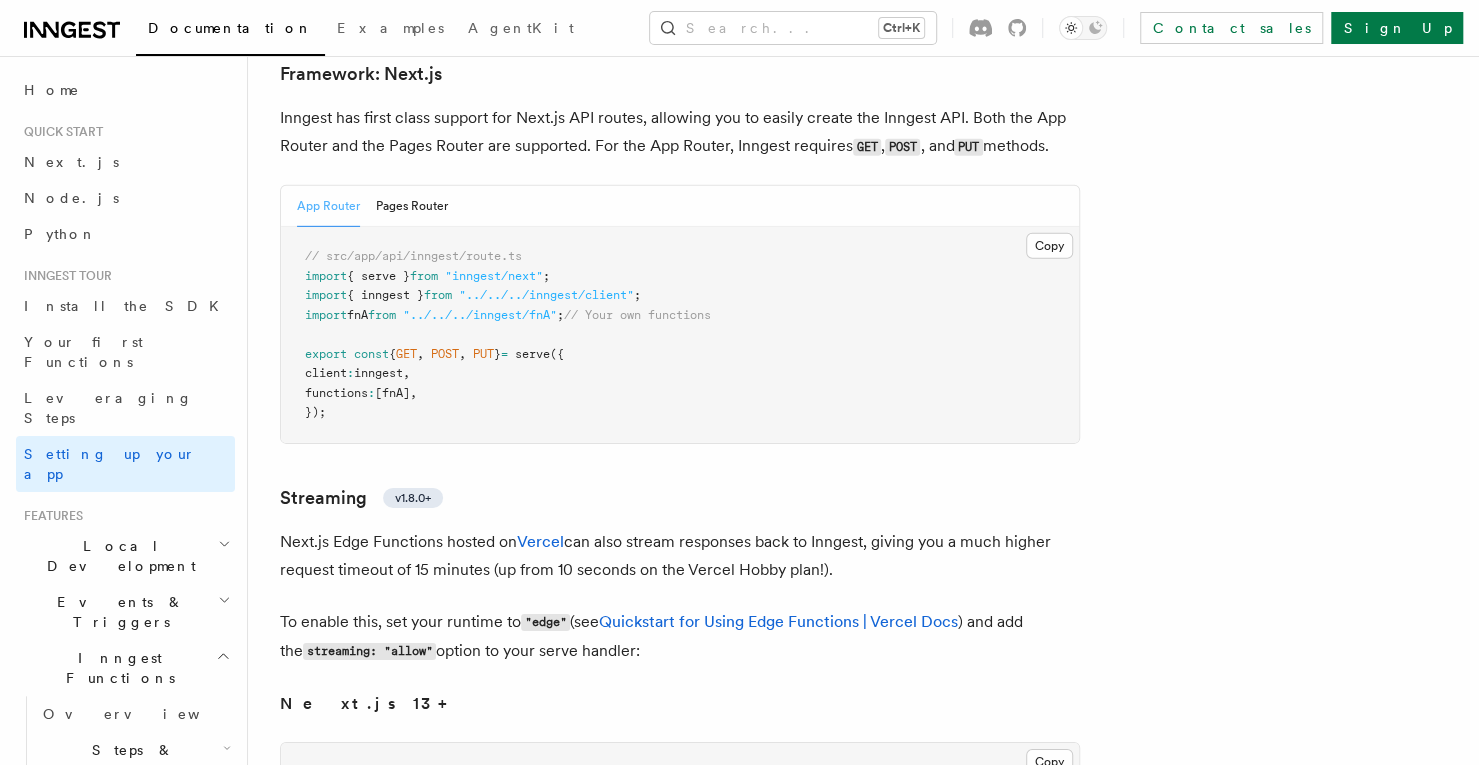 click on "Next.js Edge Functions hosted on [COMPANY] can also stream responses back to Inngest, giving you a much higher request timeout of 15 minutes (up from 10 seconds on the [COMPANY] Hobby plan!)." at bounding box center (680, 556) 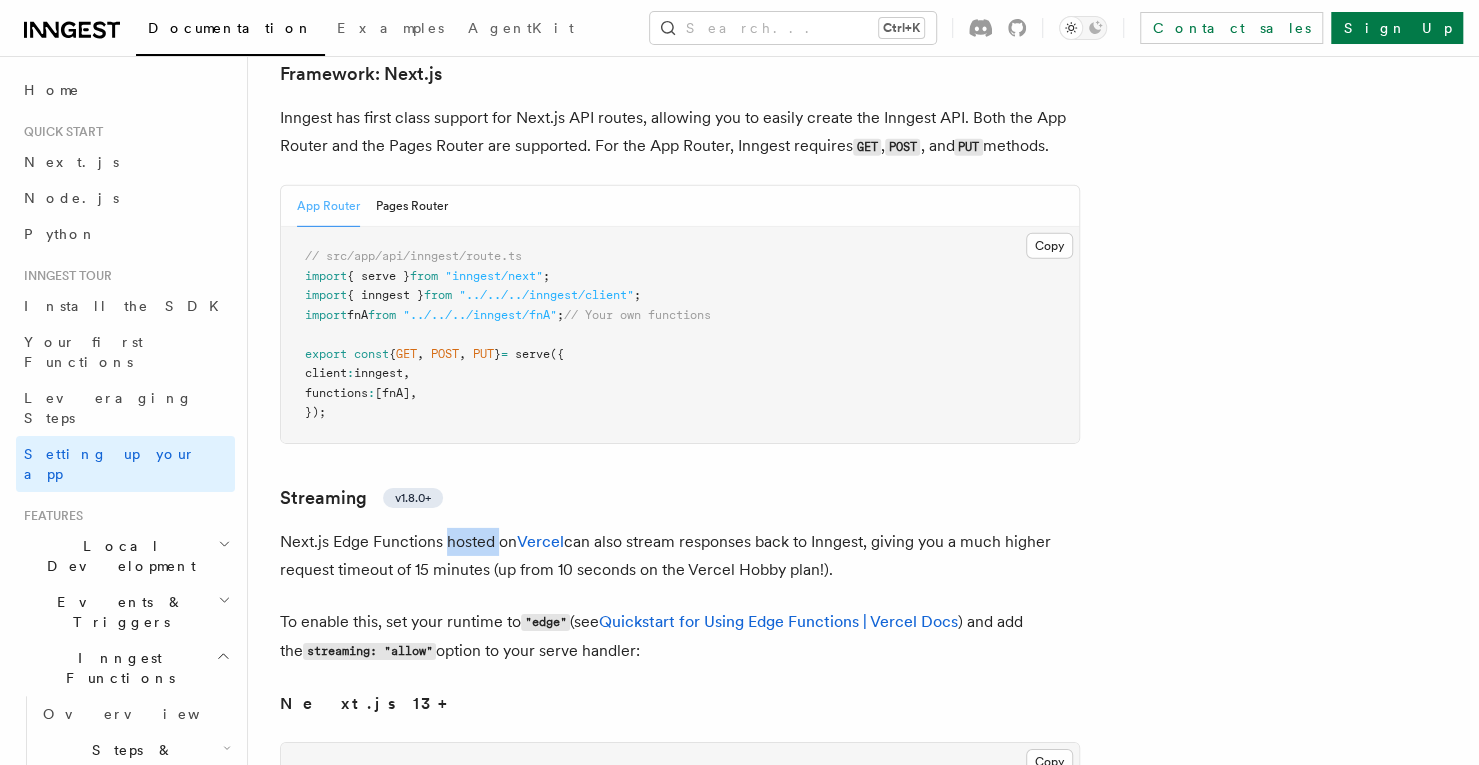 click on "Next.js Edge Functions hosted on [COMPANY] can also stream responses back to Inngest, giving you a much higher request timeout of 15 minutes (up from 10 seconds on the [COMPANY] Hobby plan!)." at bounding box center (680, 556) 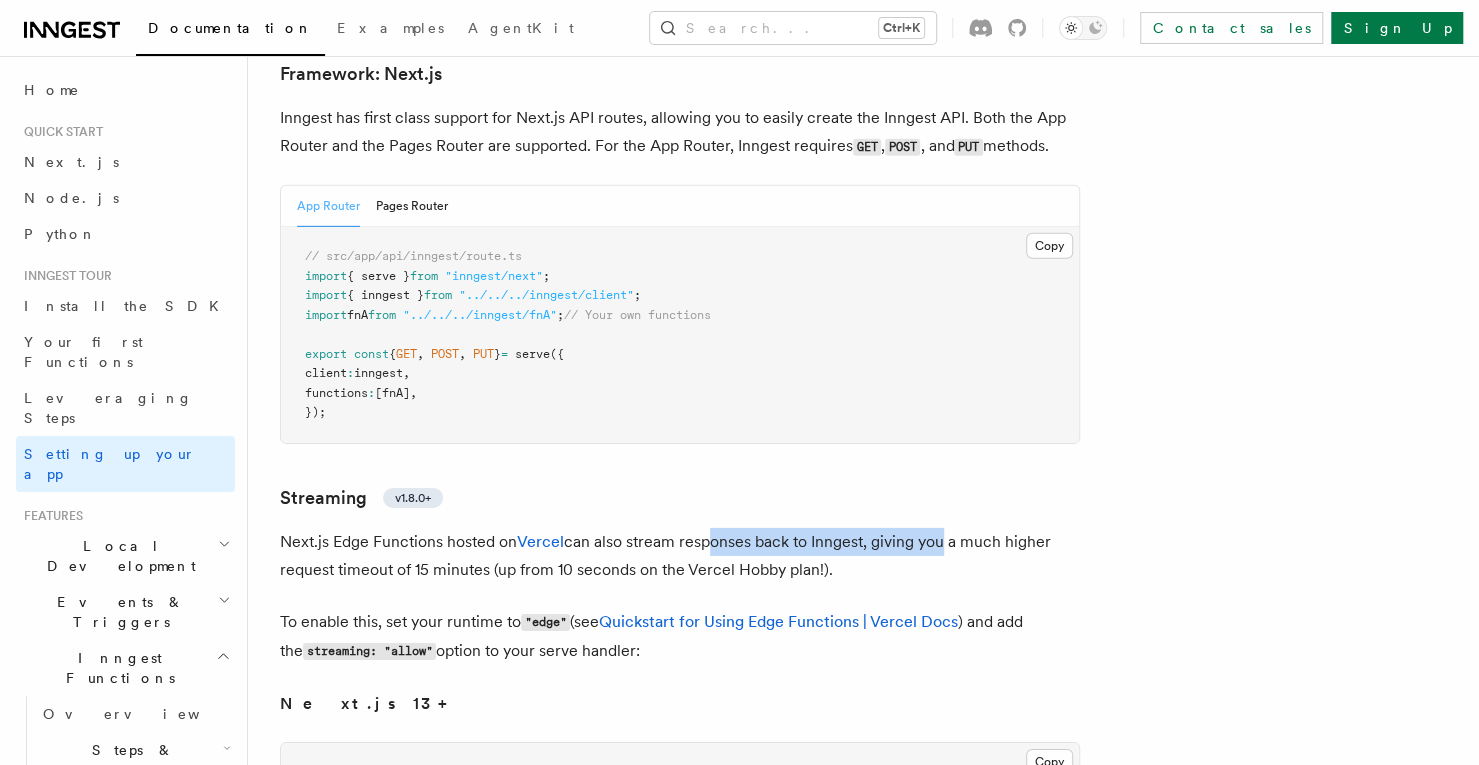 drag, startPoint x: 706, startPoint y: 471, endPoint x: 945, endPoint y: 475, distance: 239.03348 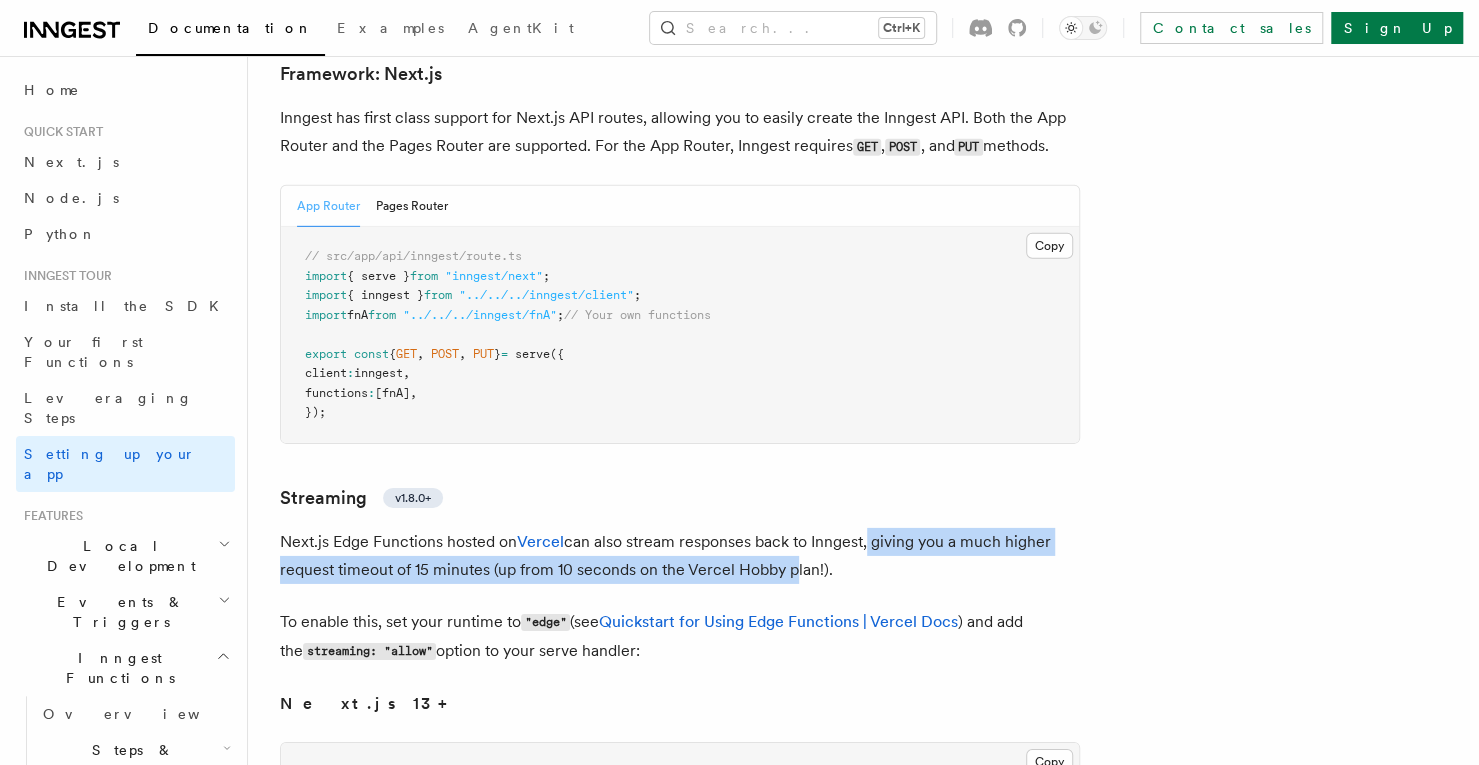 drag, startPoint x: 868, startPoint y: 475, endPoint x: 788, endPoint y: 497, distance: 82.96987 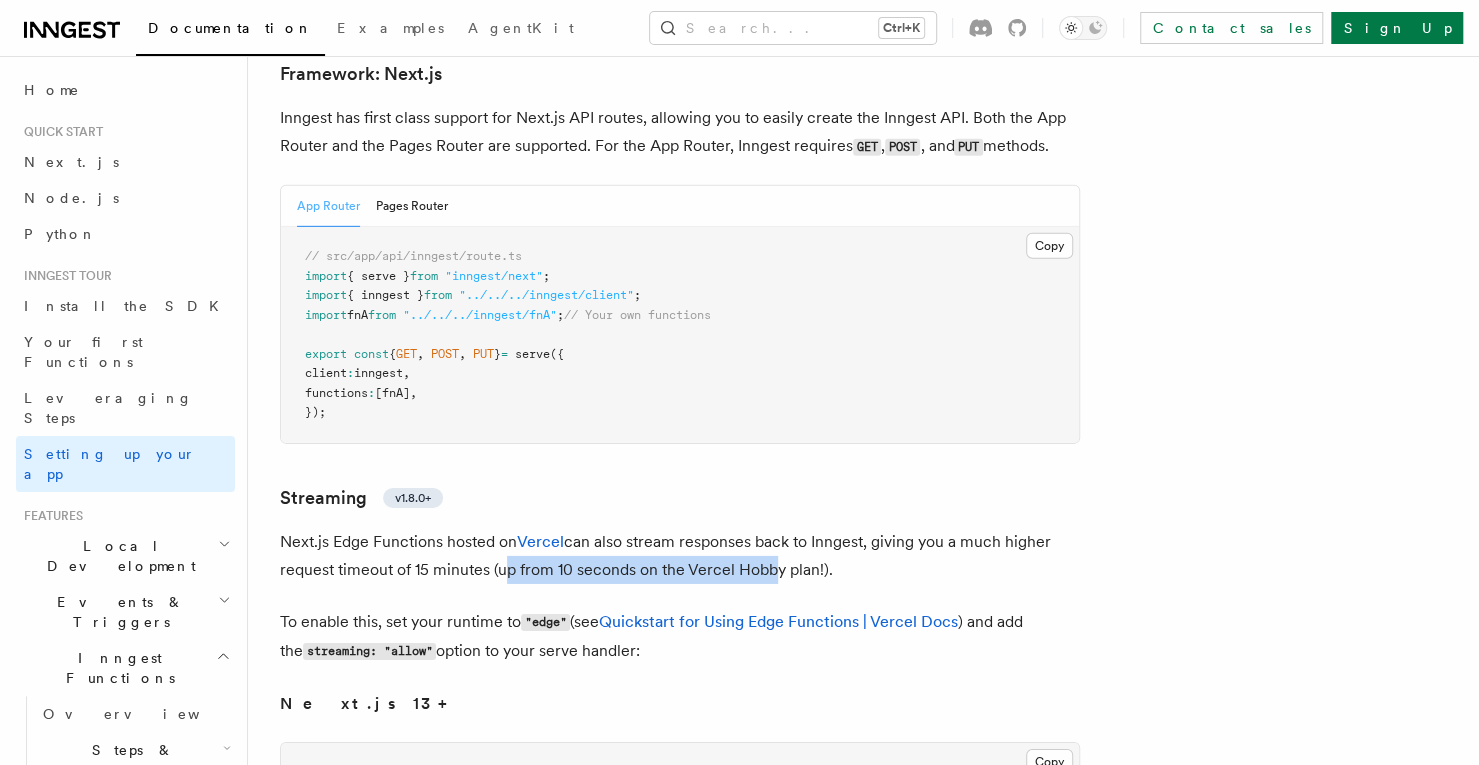drag, startPoint x: 518, startPoint y: 499, endPoint x: 764, endPoint y: 500, distance: 246.00203 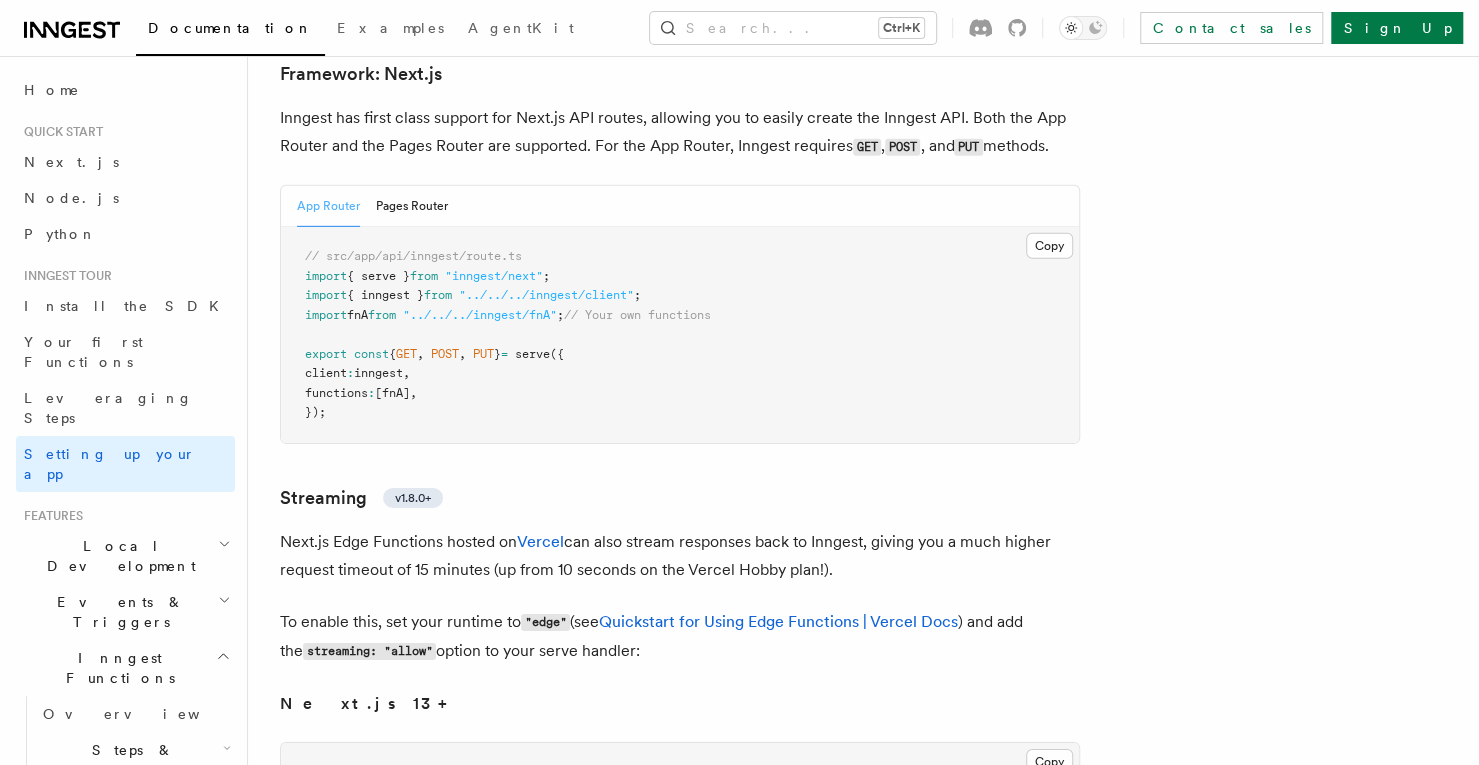 click on "Next.js Edge Functions hosted on [COMPANY] can also stream responses back to Inngest, giving you a much higher request timeout of 15 minutes (up from 10 seconds on the [COMPANY] Hobby plan!)." at bounding box center [680, 556] 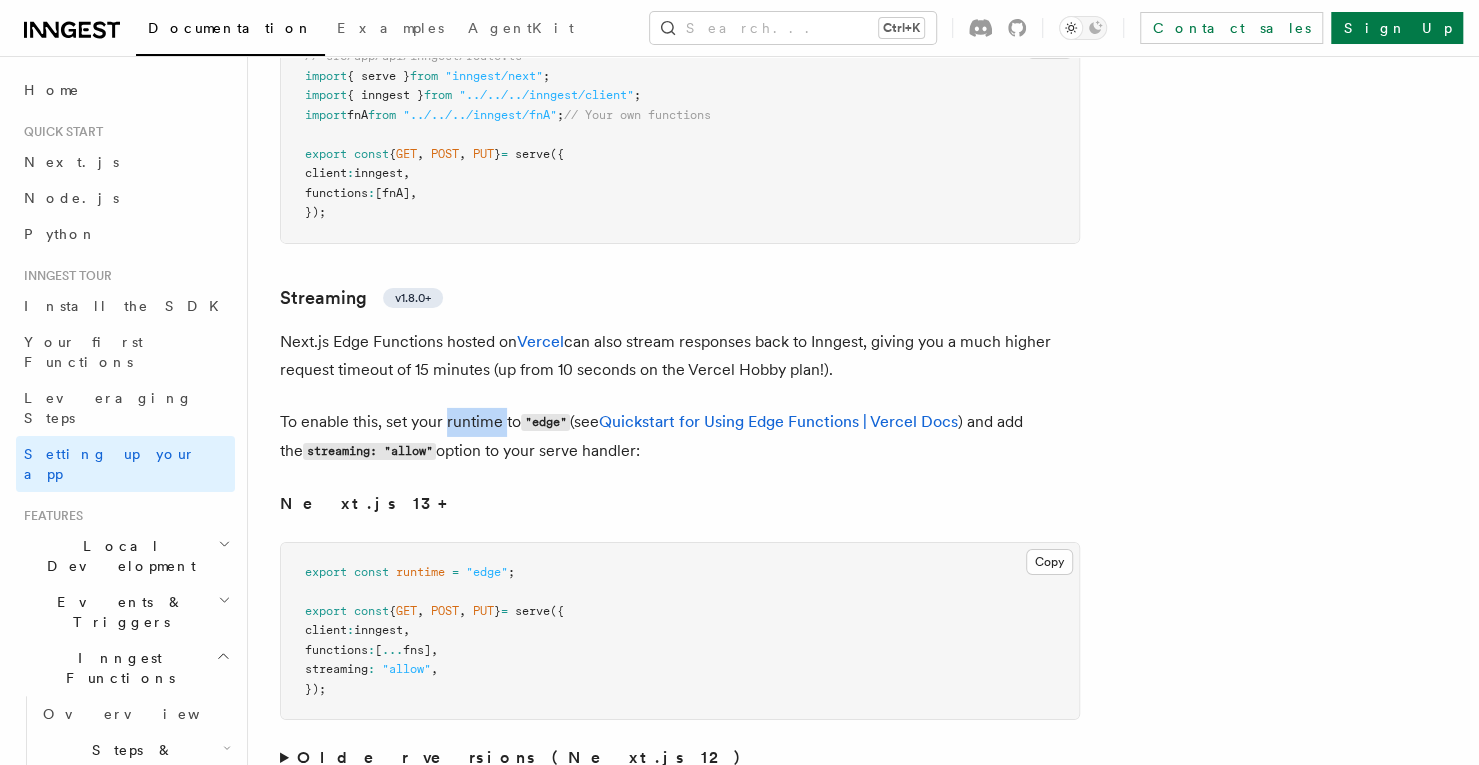 drag, startPoint x: 504, startPoint y: 363, endPoint x: 448, endPoint y: 360, distance: 56.0803 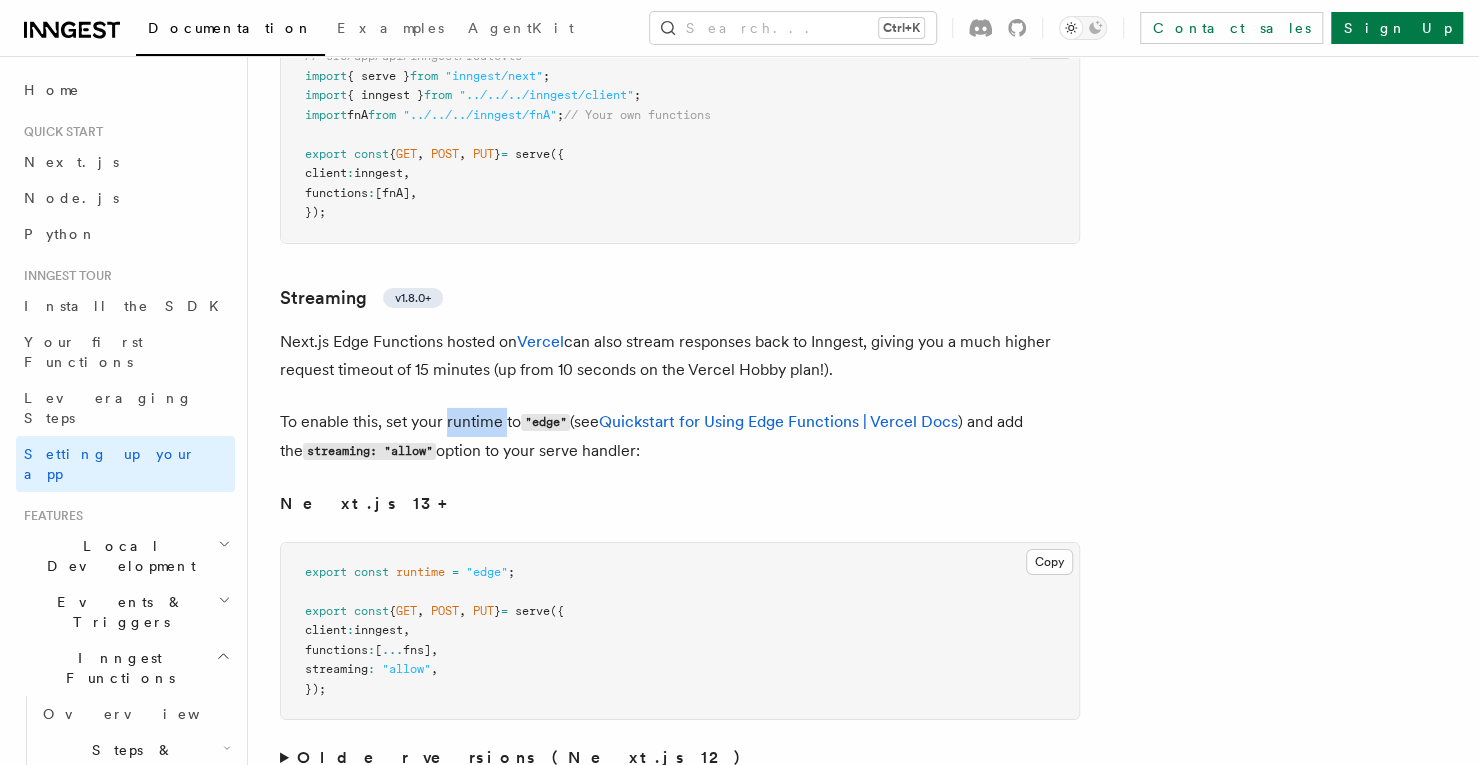 click on "To enable this, set your runtime to "edge" (see Quickstart for Using Edge Functions | [COMPANY] Docs ) and add the streaming: "allow" option to your serve handler:" at bounding box center [680, 437] 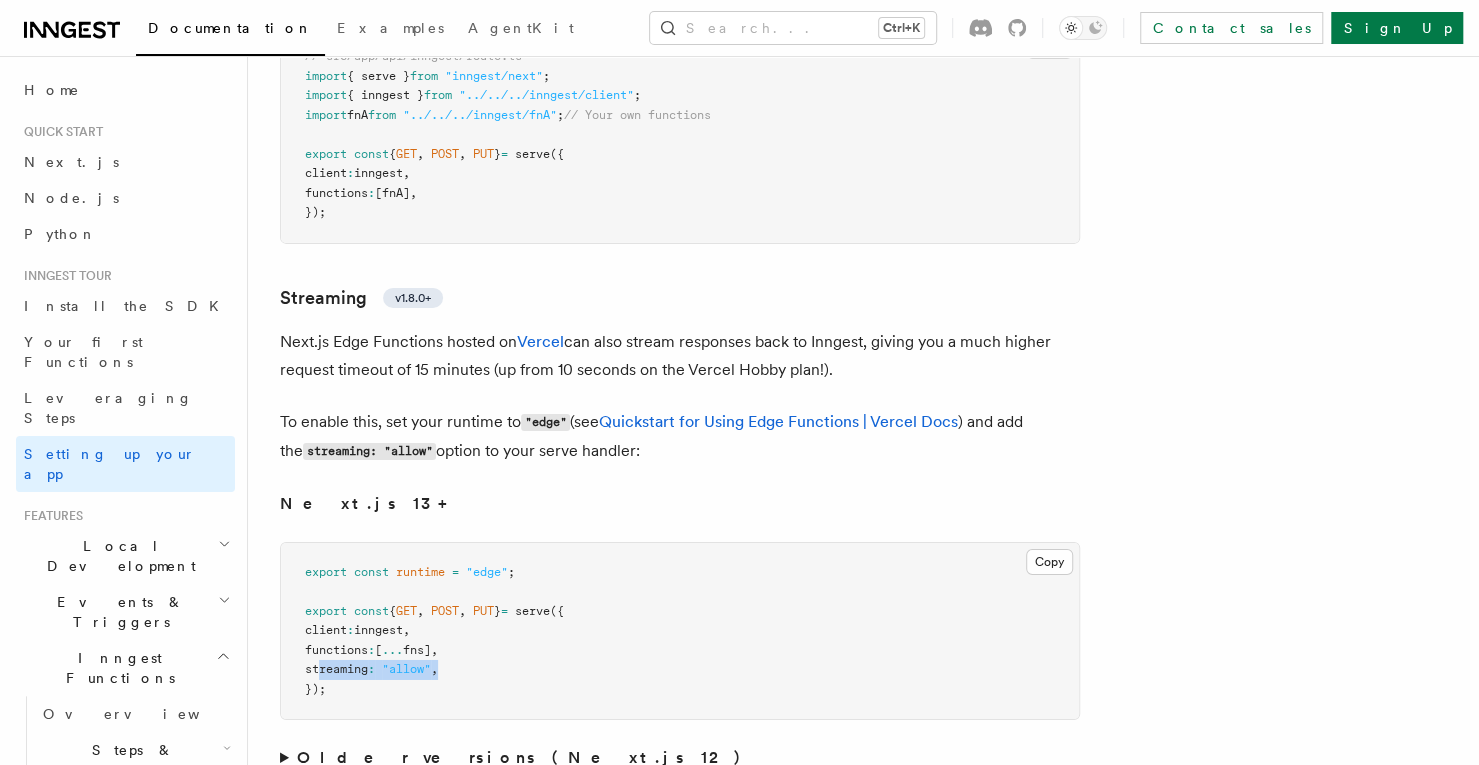 drag, startPoint x: 488, startPoint y: 607, endPoint x: 316, endPoint y: 611, distance: 172.04651 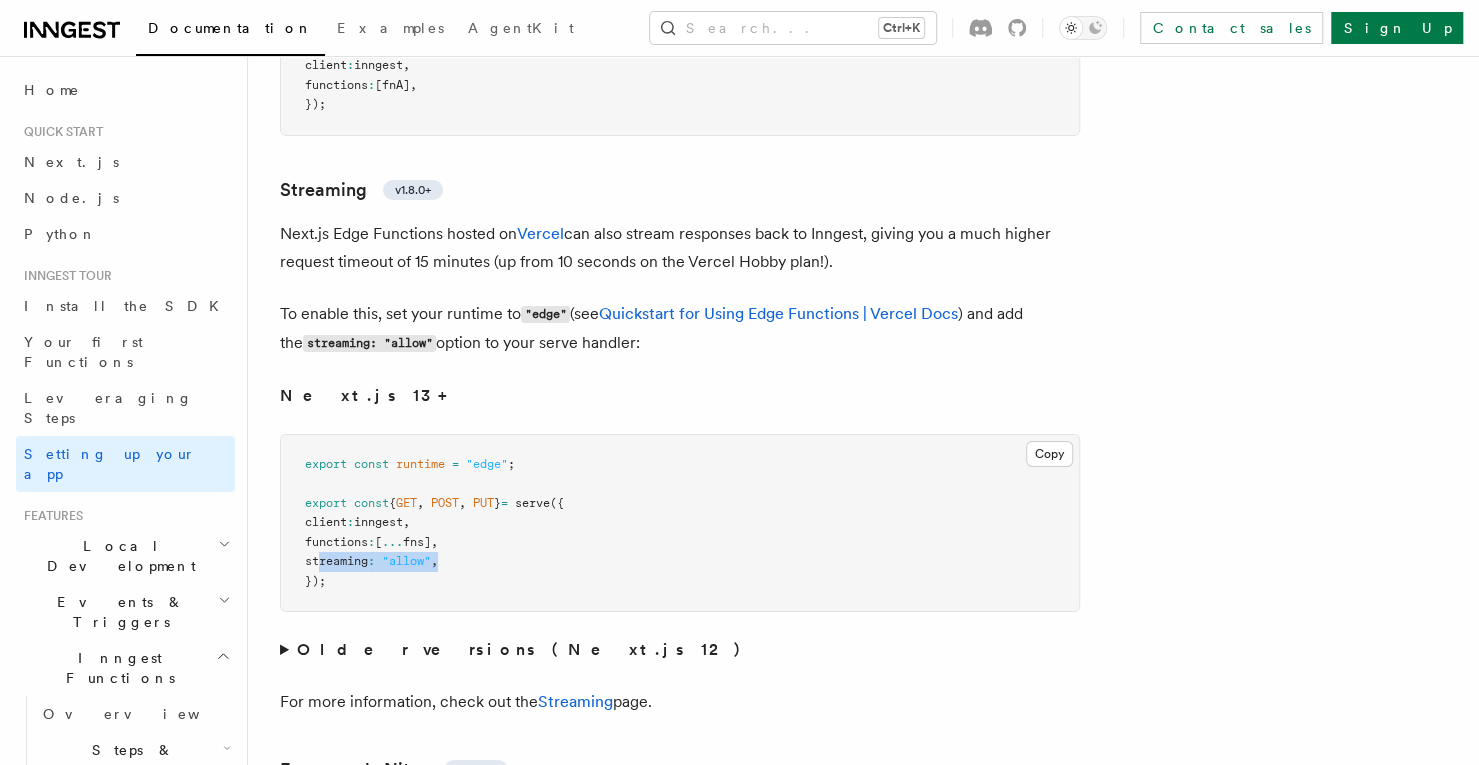 scroll, scrollTop: 12731, scrollLeft: 0, axis: vertical 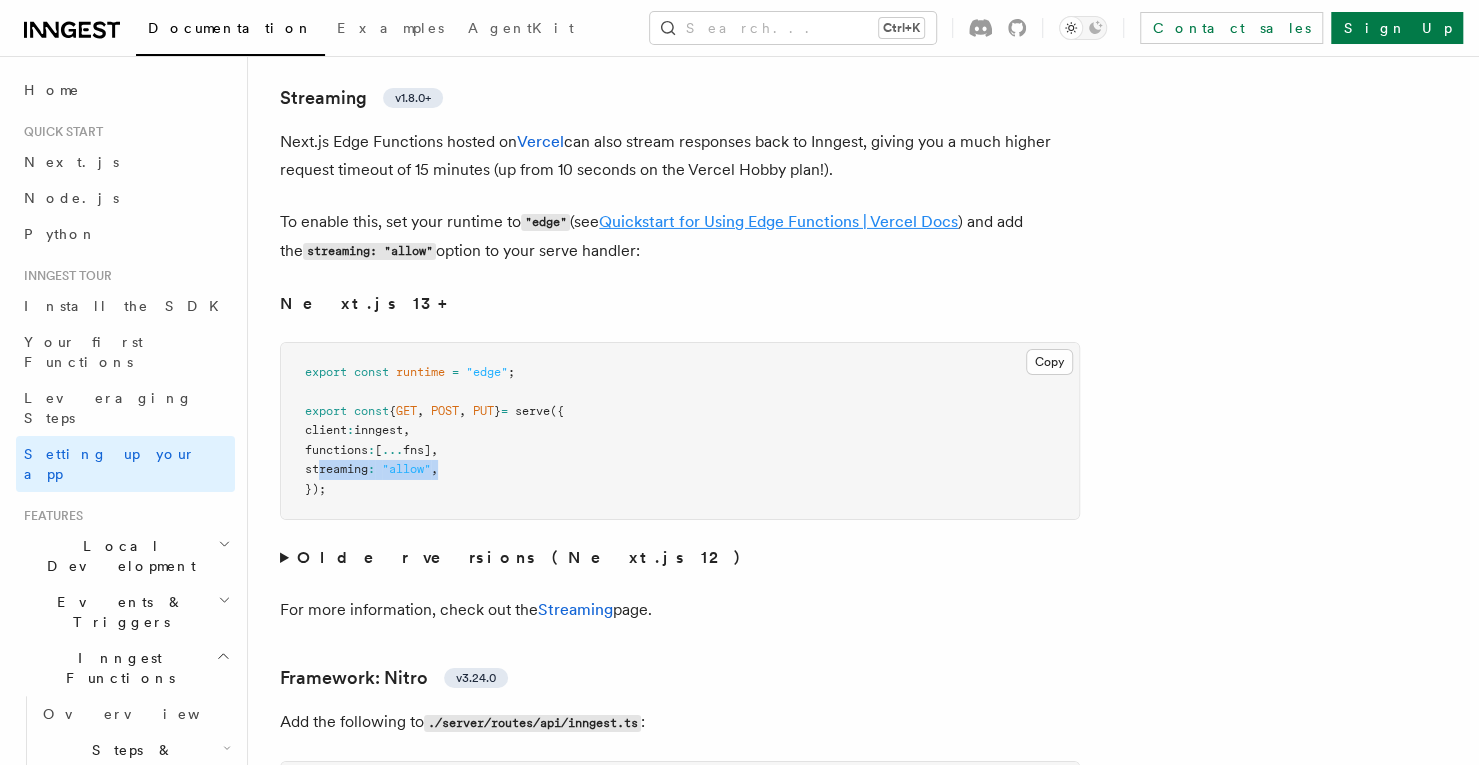 click on "Quickstart for Using Edge Functions | Vercel Docs" at bounding box center [778, 221] 